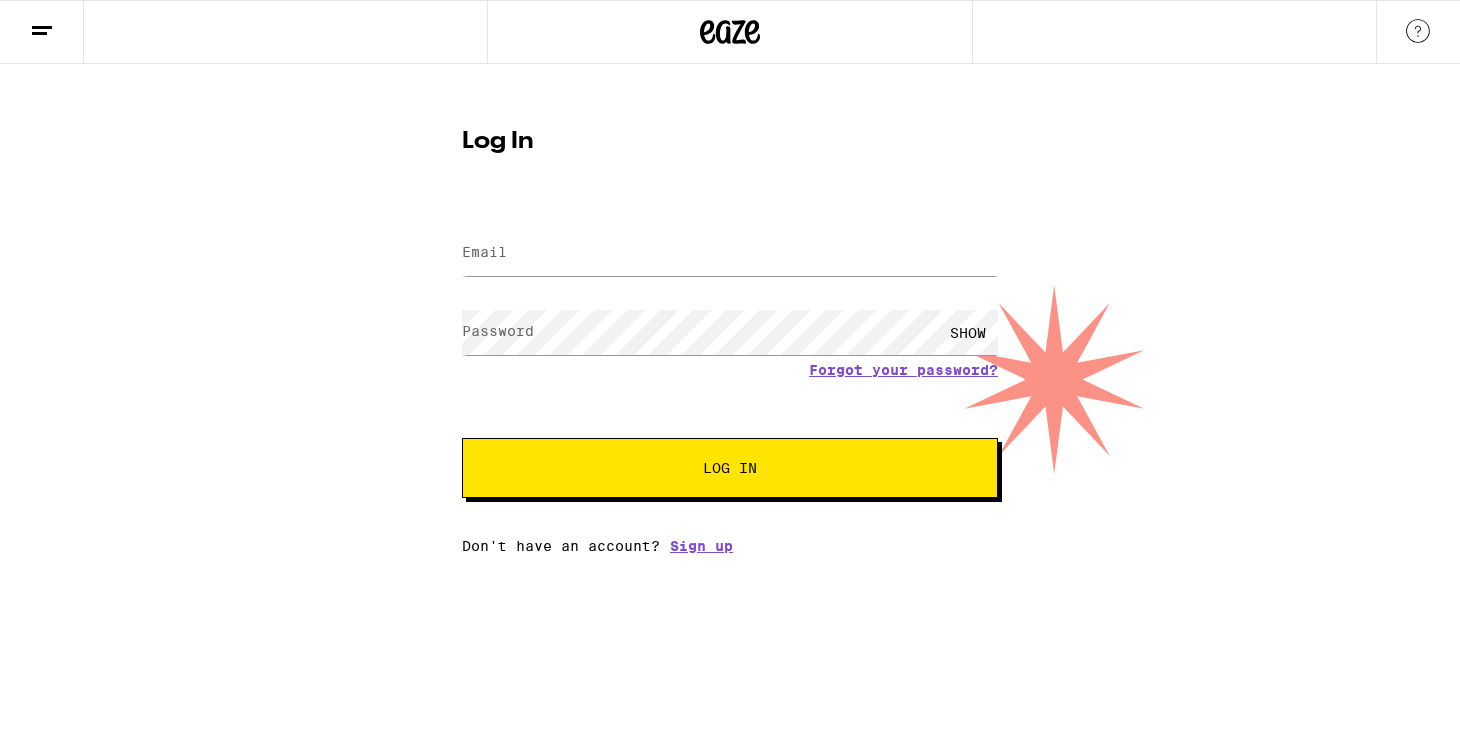 scroll, scrollTop: 0, scrollLeft: 0, axis: both 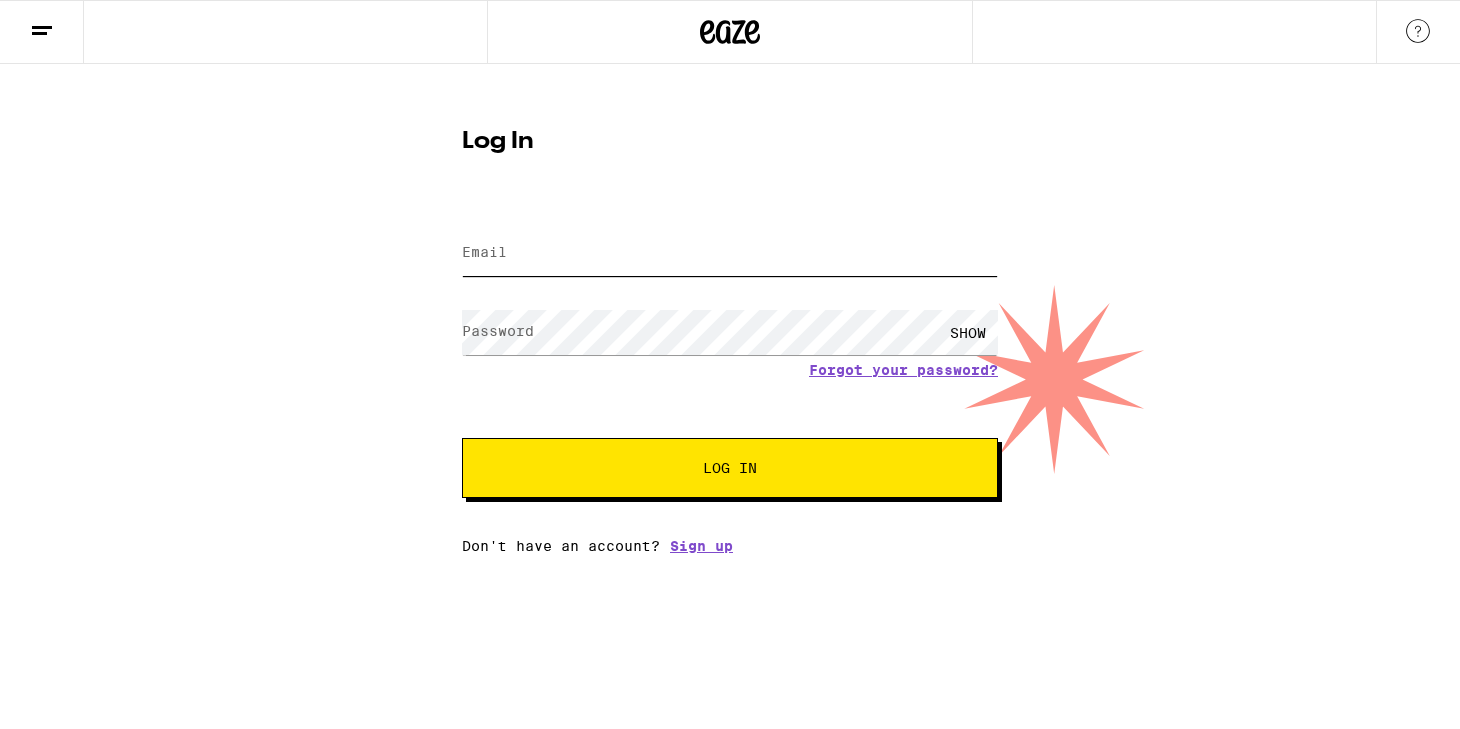 type on "[EMAIL_ADDRESS][DOMAIN_NAME]" 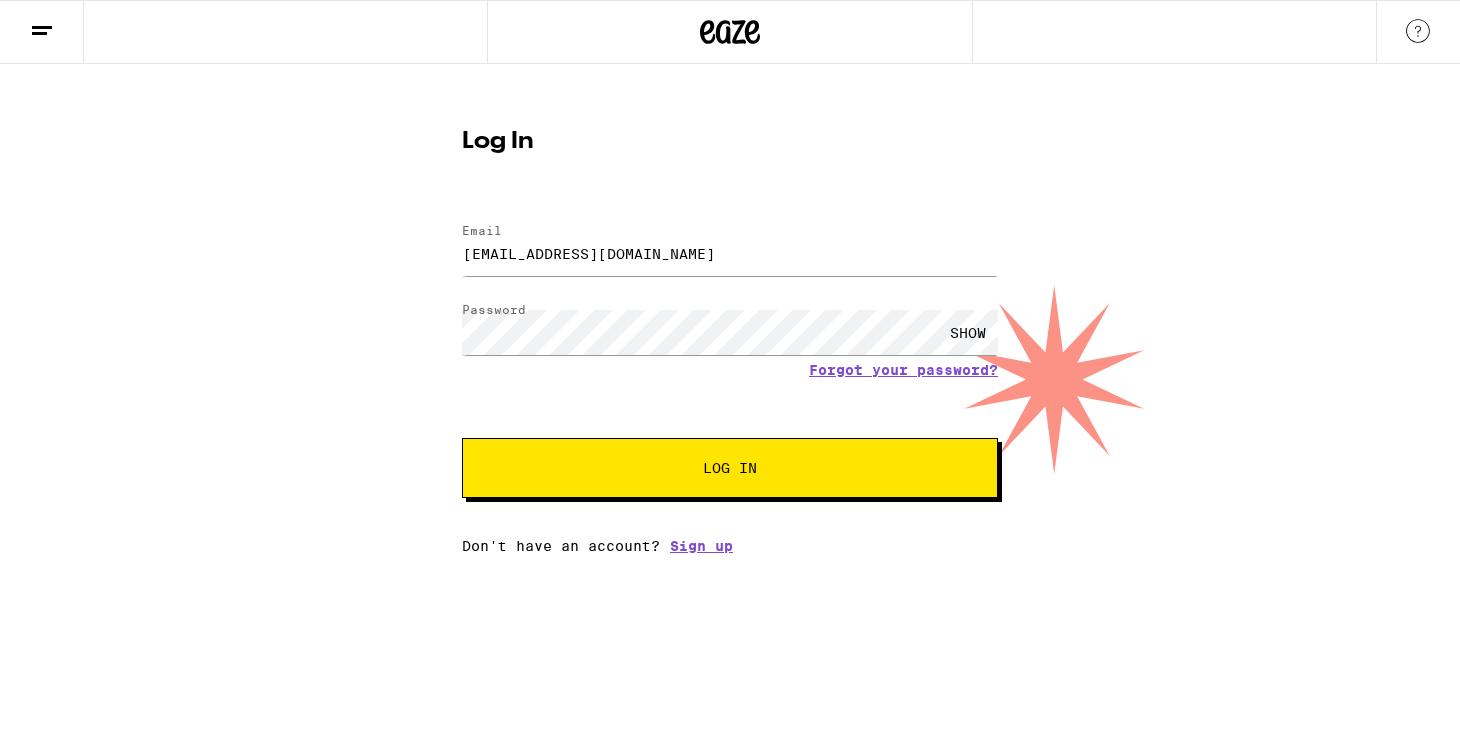 click on "Log In" at bounding box center (730, 468) 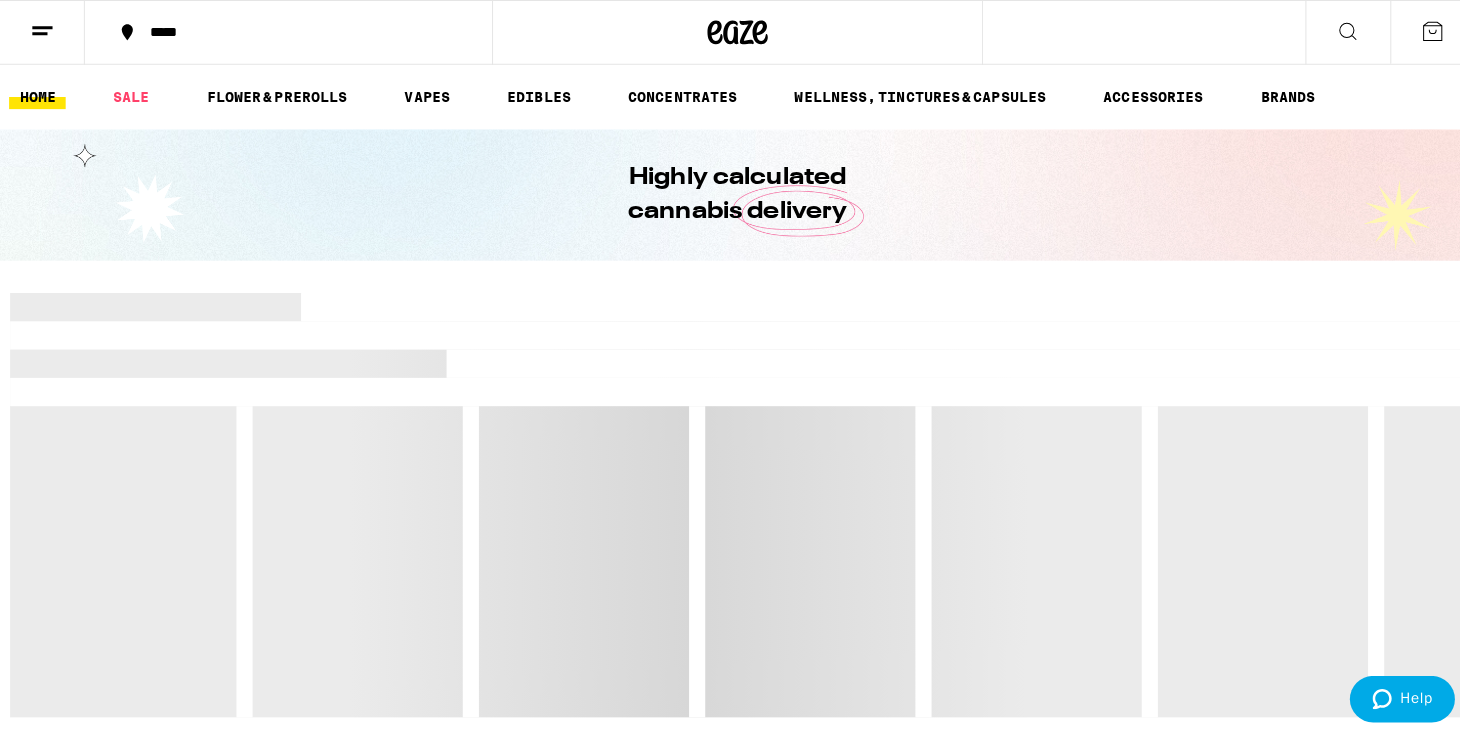 scroll, scrollTop: 0, scrollLeft: 0, axis: both 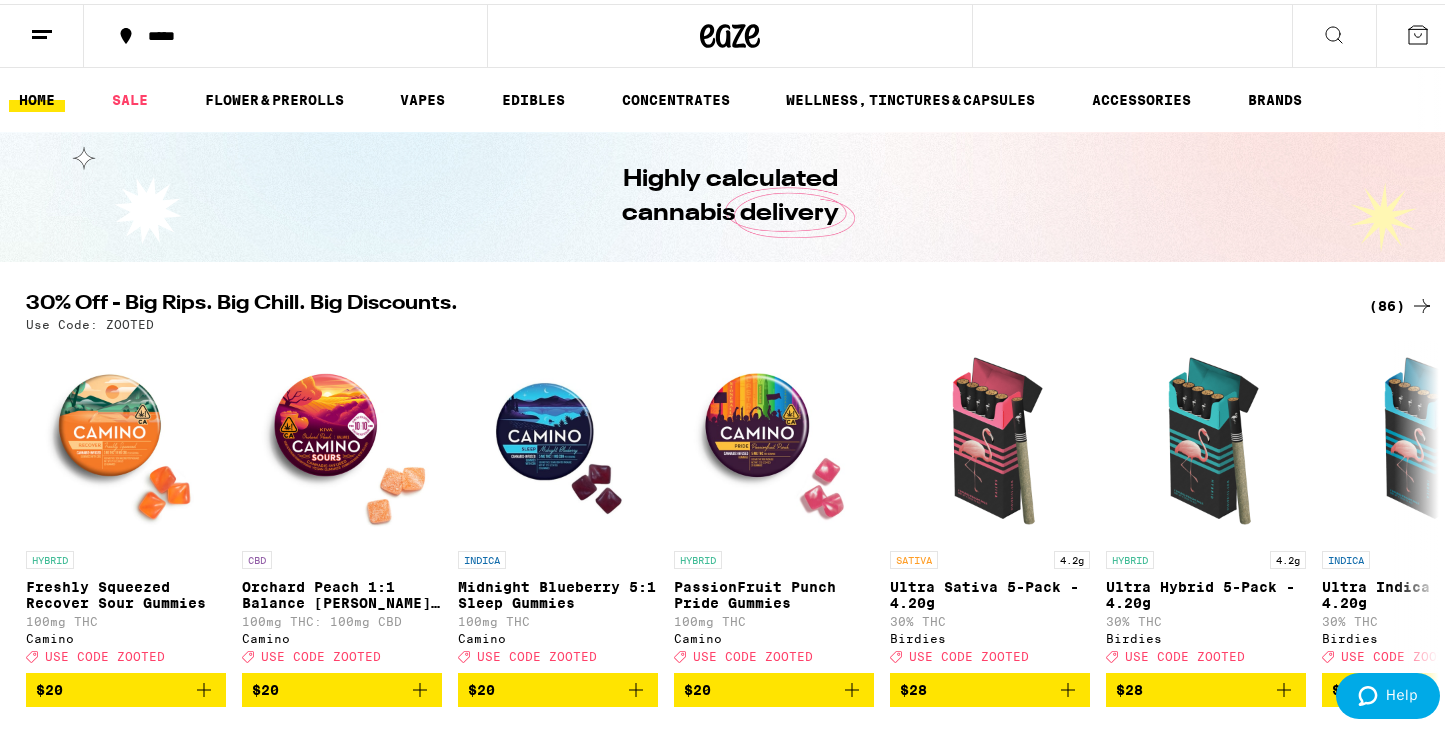 click 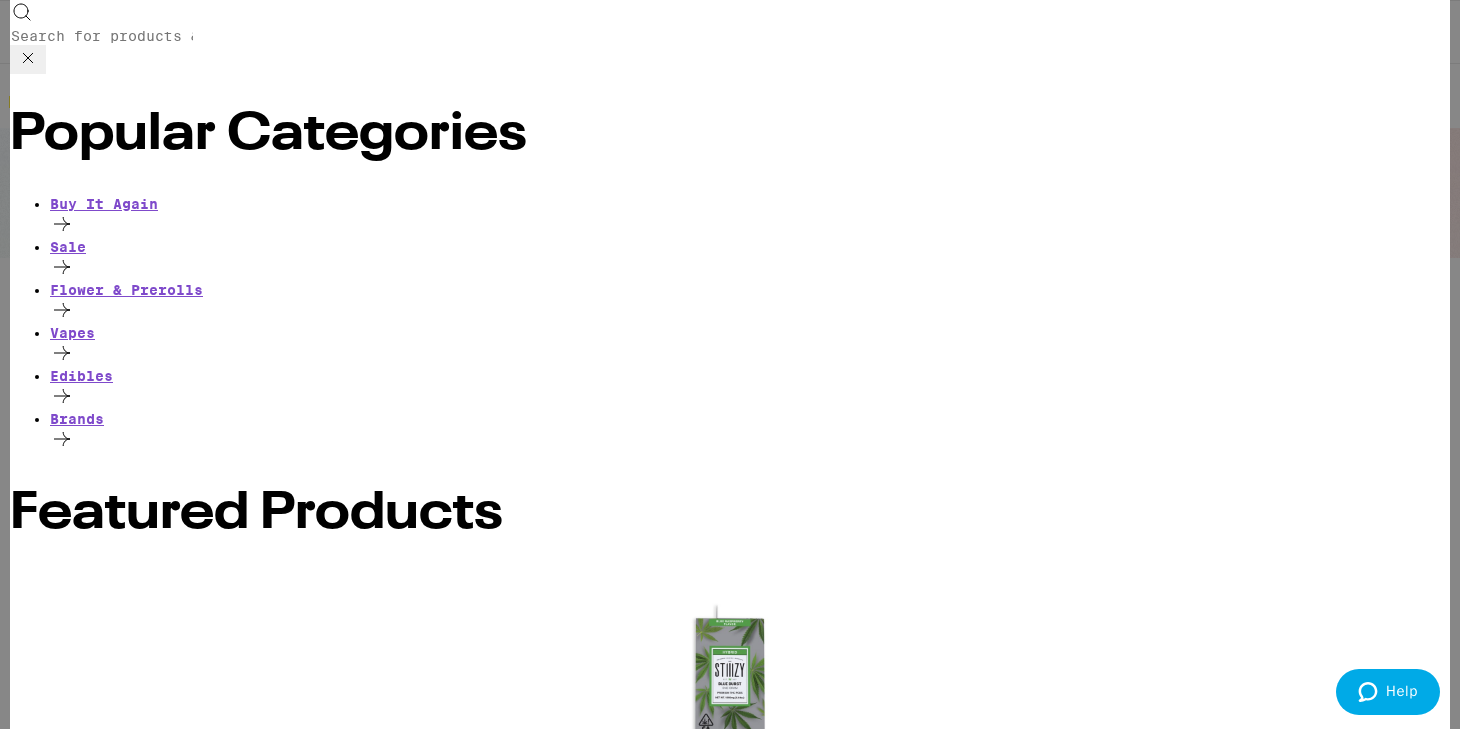 click at bounding box center (730, 1671) 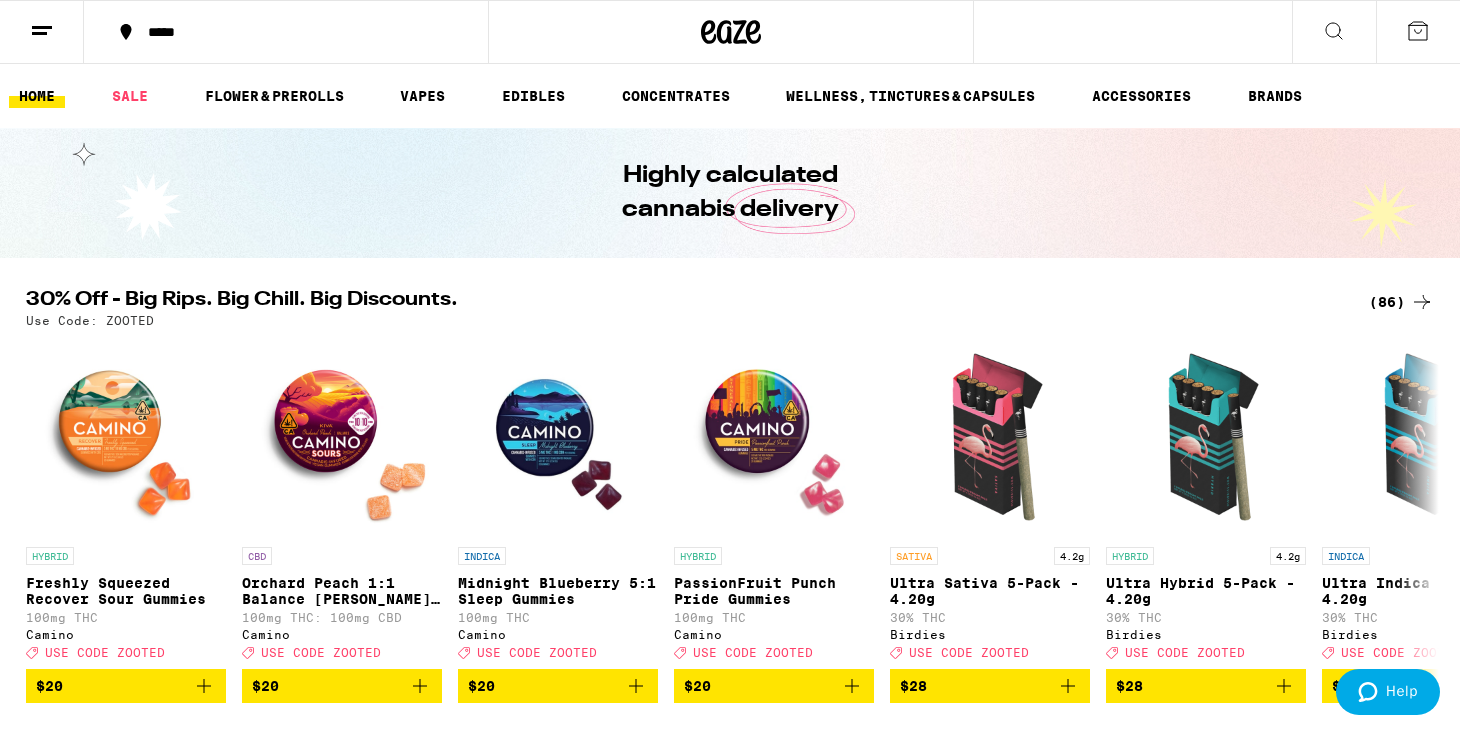 click on "Add To Bag $30" at bounding box center [68, 9616] 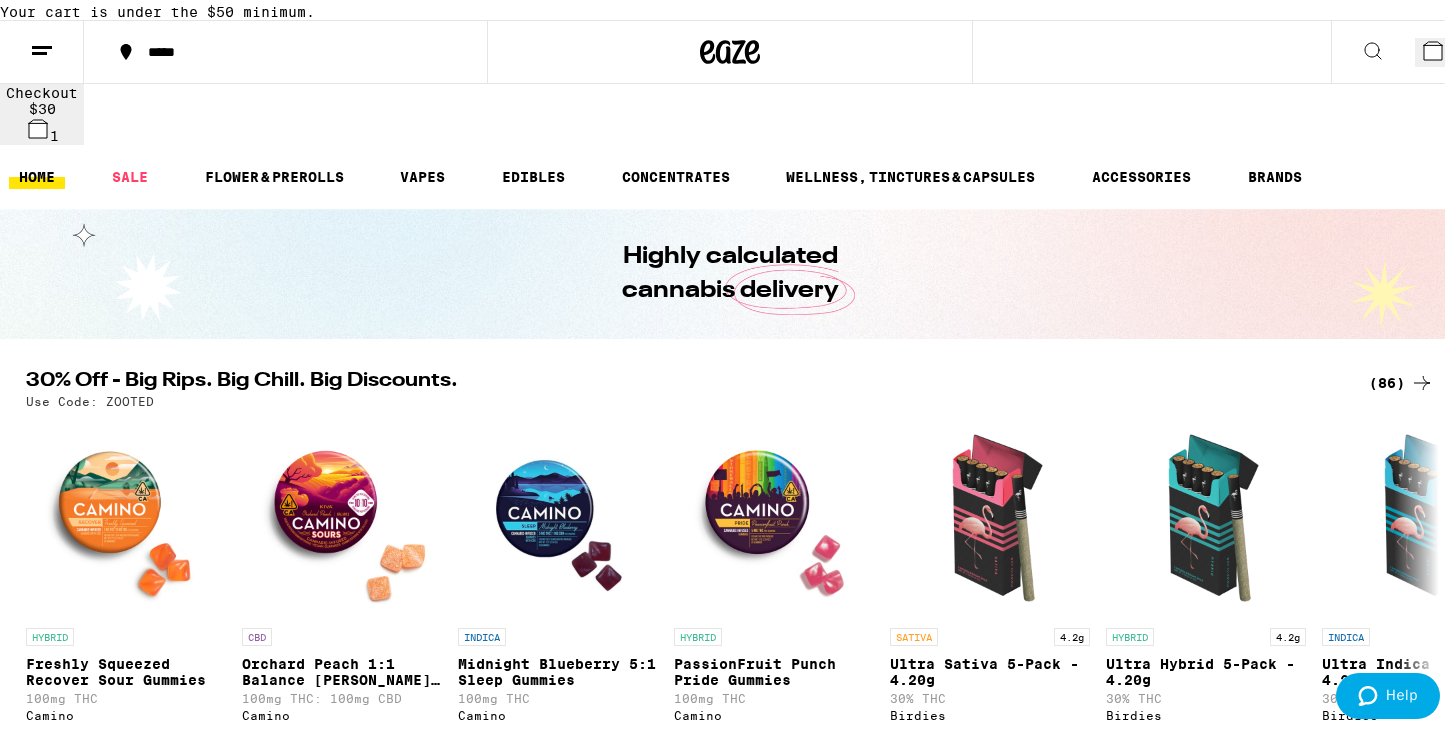 click 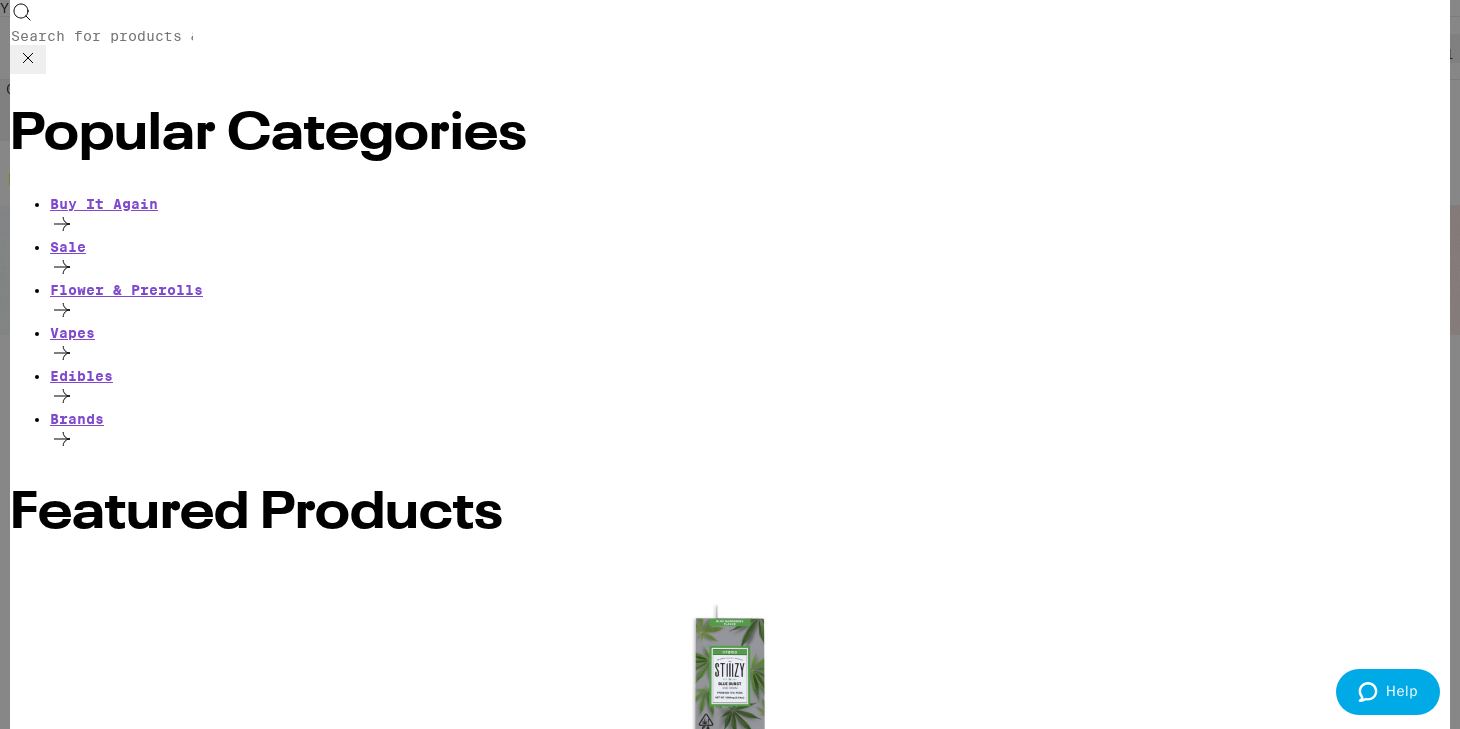 click on "Search for Products" at bounding box center [730, 37] 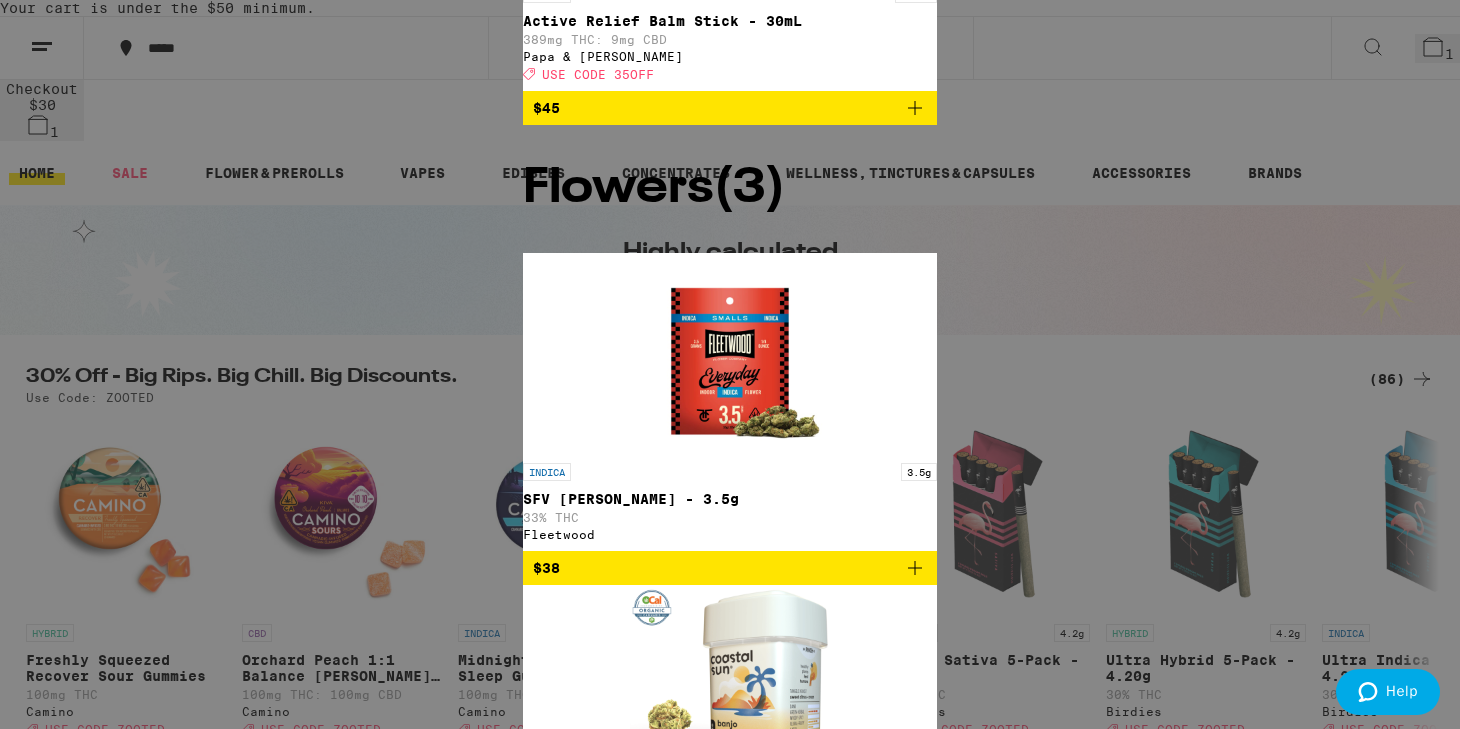 scroll, scrollTop: 1224, scrollLeft: 0, axis: vertical 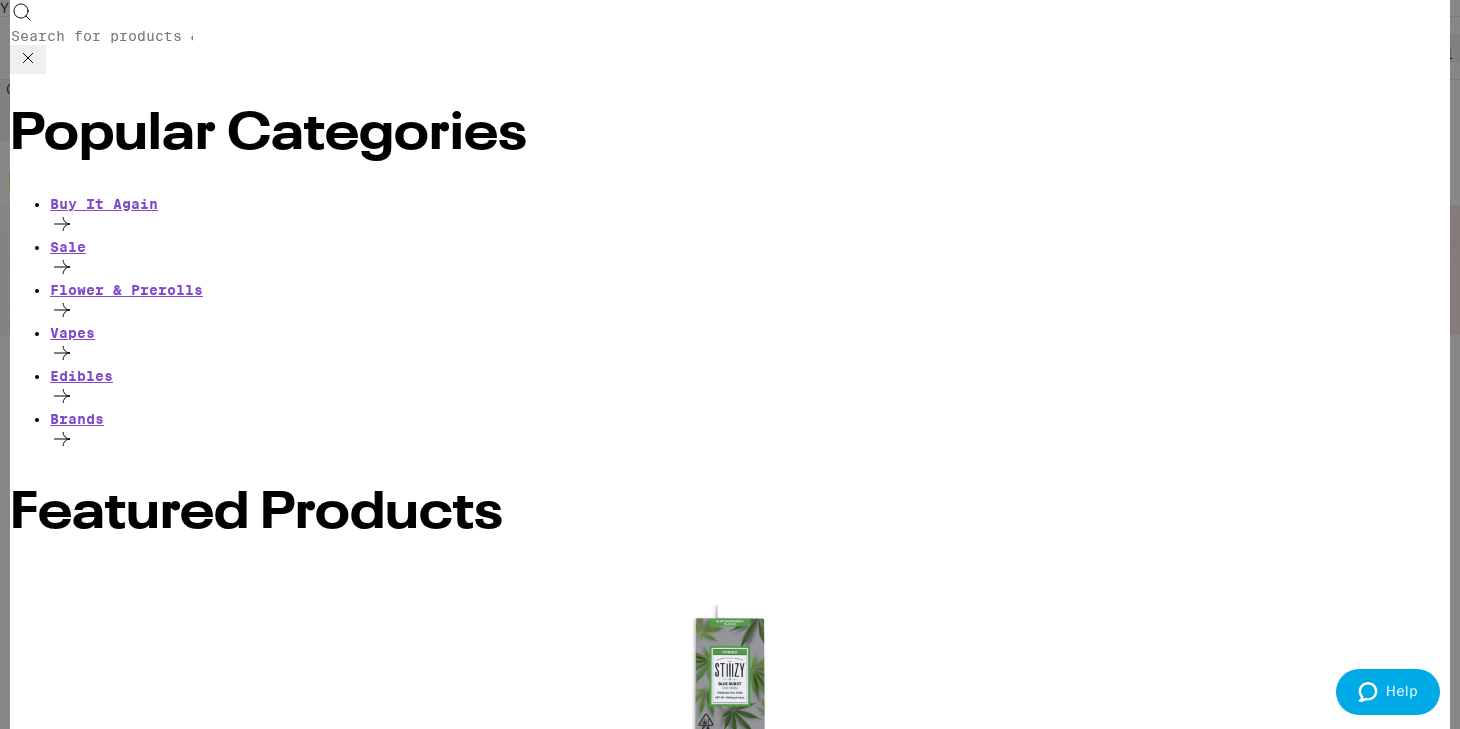 click on "Search for Products" at bounding box center (102, 36) 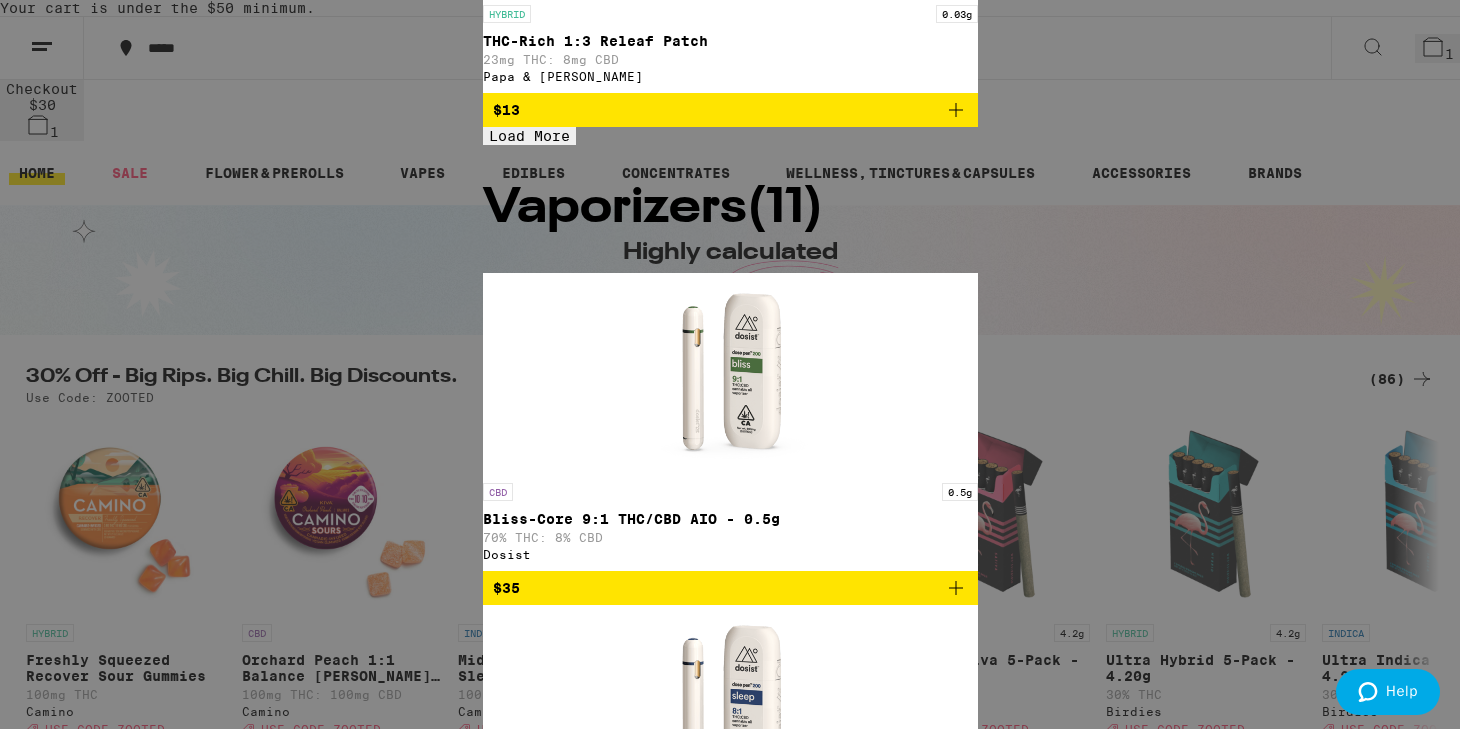 scroll, scrollTop: 528, scrollLeft: 0, axis: vertical 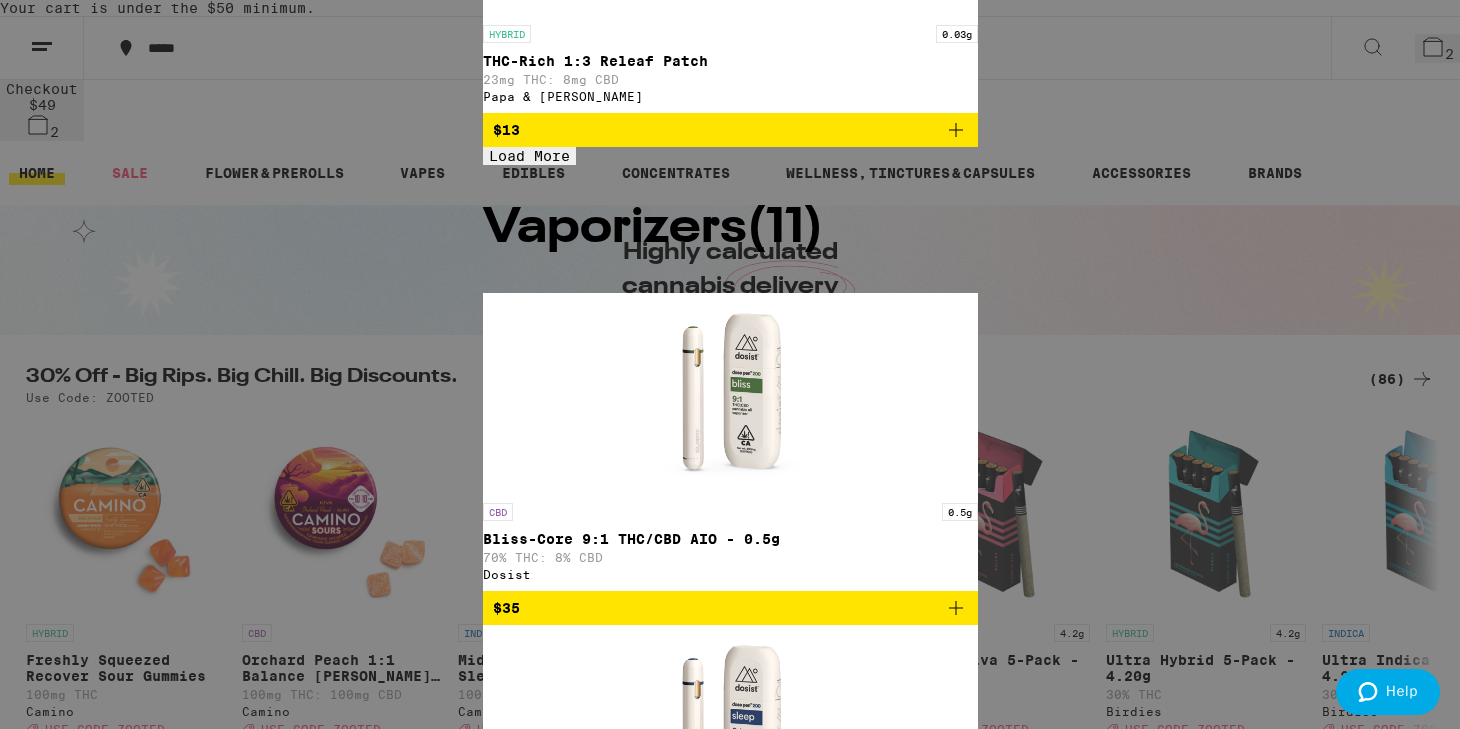 click on "$18" at bounding box center [730, -7086] 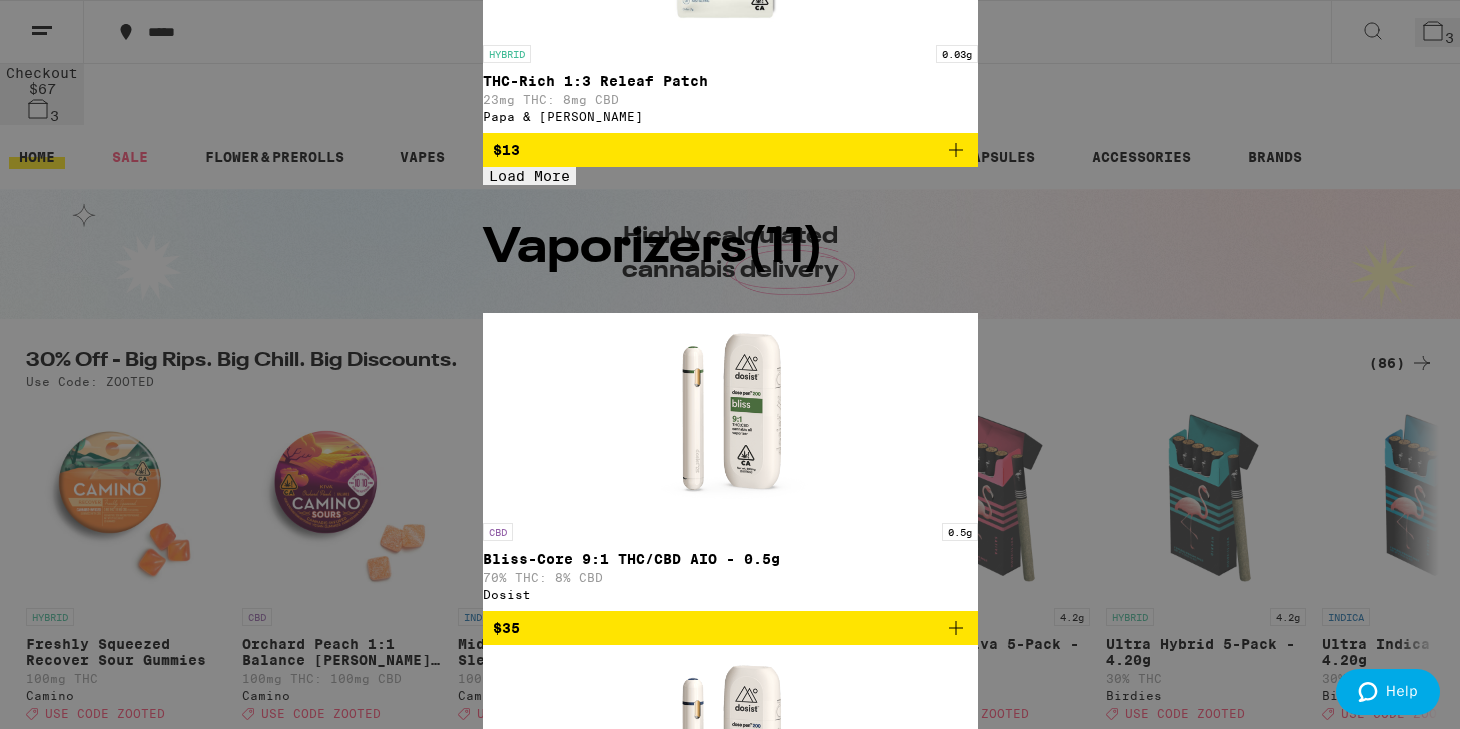 click 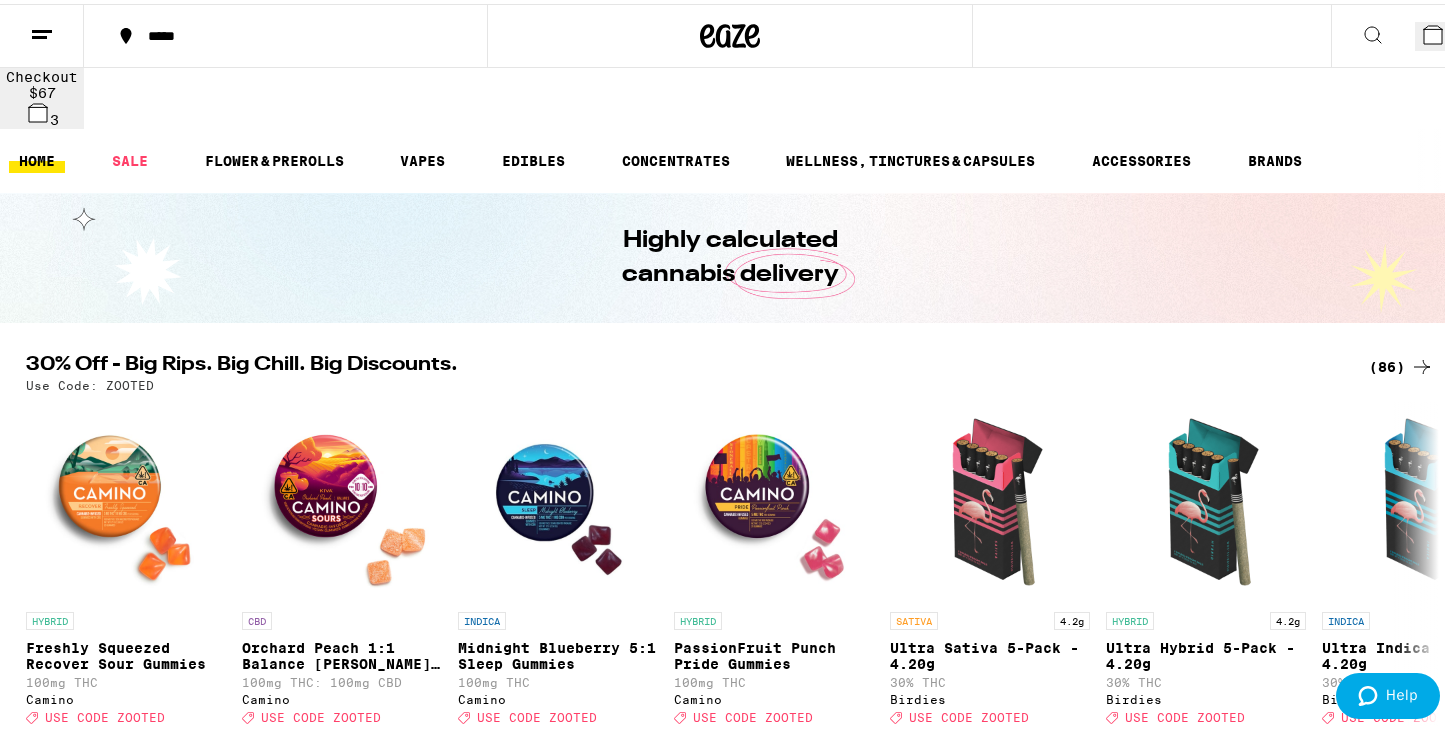click on "3" at bounding box center (1437, 32) 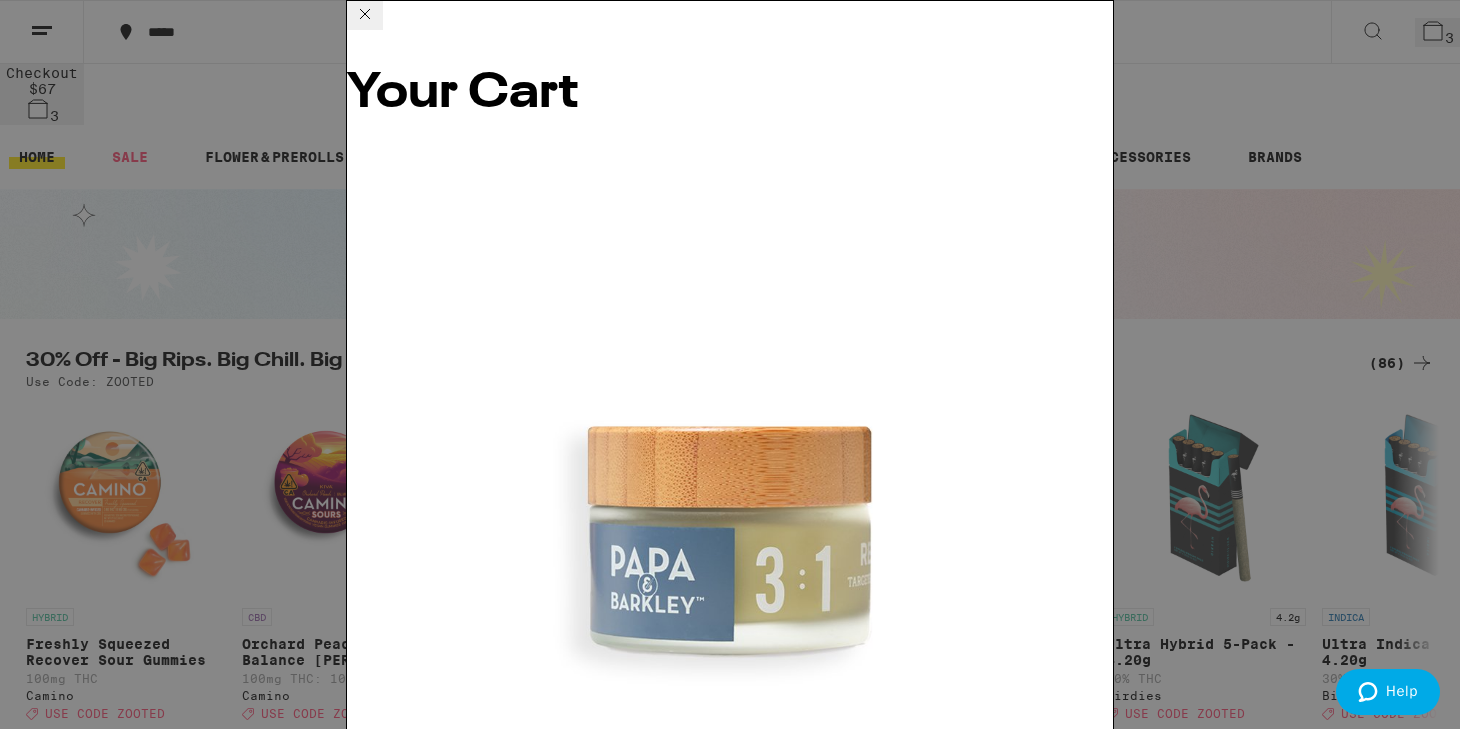type 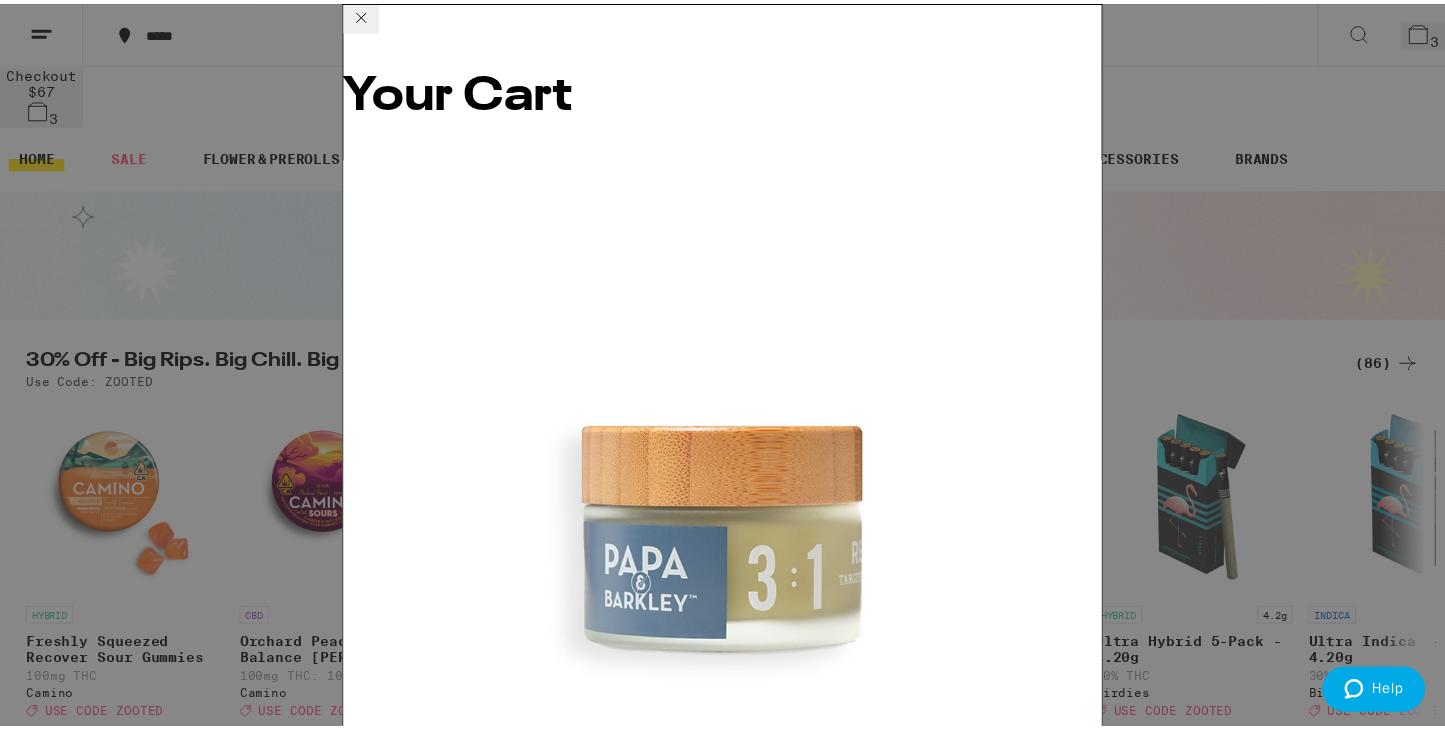 scroll, scrollTop: 245, scrollLeft: 0, axis: vertical 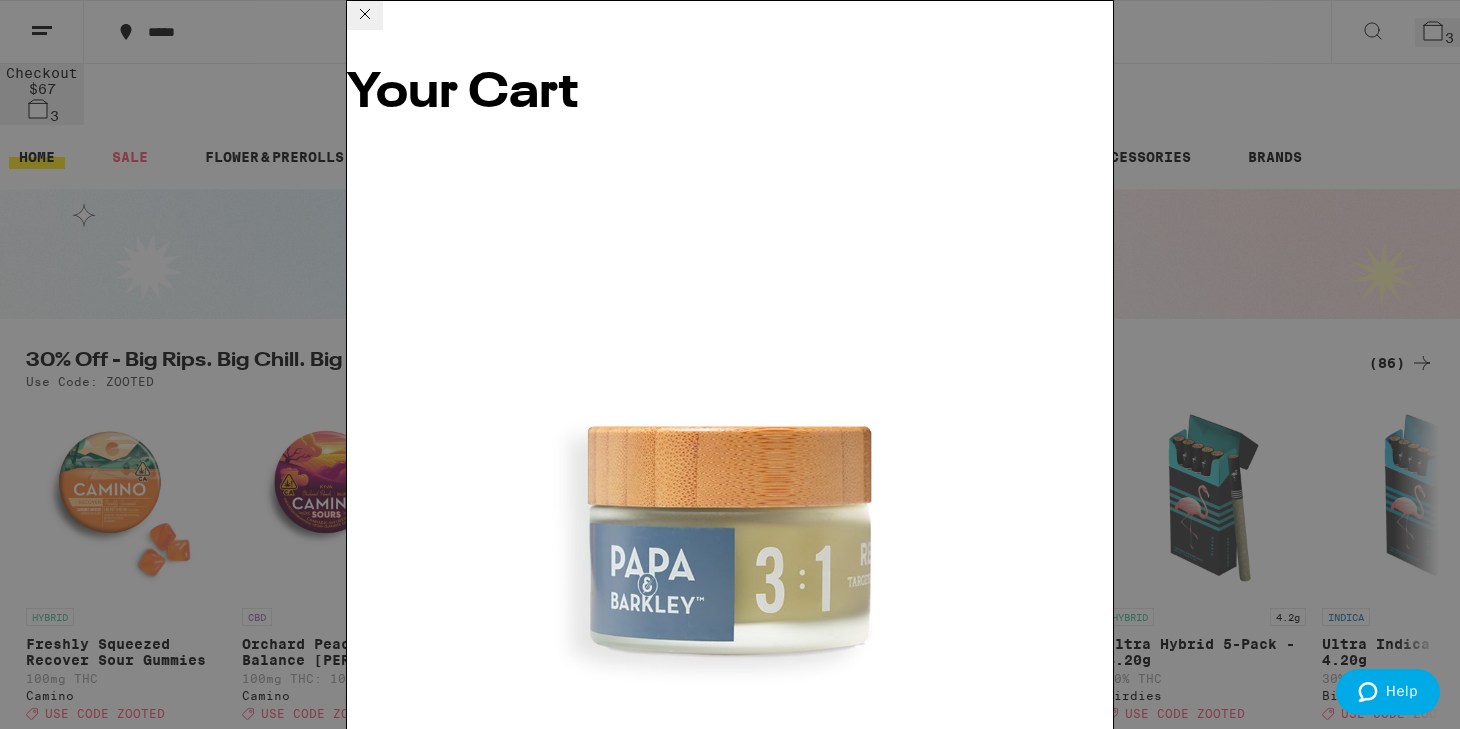 click on "Your Cart 3:1 CBD:THC Releaf Balm (15ml) - 180mg Papa & Barkley $30 1 Watermelon 20:1 CBD Gummies Kanha $19 1 Peach 2:1 CBD:THC Gummies WYLD $18 1 Add for free delivery HYBRID 1g Gelatti - 1g Circles Base Camp $8 INDICA 1g Purple Carbonite - 1g Autumn Brands $8 SATIVA 1g Swag Surfin - 1g Autumn Brands $8 INDICA 1g Banana OG - 1g Circles Base Camp $8 INDICA 1g Kosher Kush - 1g Circles Base Camp $8 SATIVA 1g Chocolope - 1g Circles Base Camp $8 SATIVA 1g Maui Wowie - 1g Circles Base Camp $8 SATIVA 1g Super Sour Diesel - 1g Circles Base Camp $8 HYBRID 1g Pink Runtz - 1g Circles Base Camp $8 HYBRID Blue Raz Shot - 100mg St. Ides $8 Subtotal $67.00 Delivery $5.00 Add $8 to get free delivery! Taxes & Fees More Info $35.00 Order Total $107.00 ⚠️ The products in this order can expose you to chemicals including marijuana or cannabis smoke, which is known to the State of California to cause cancer and birth defects or other reproductive harm. For more information go to https:// www.P65Warnings.ca.gov Apply Promo" at bounding box center (730, 364) 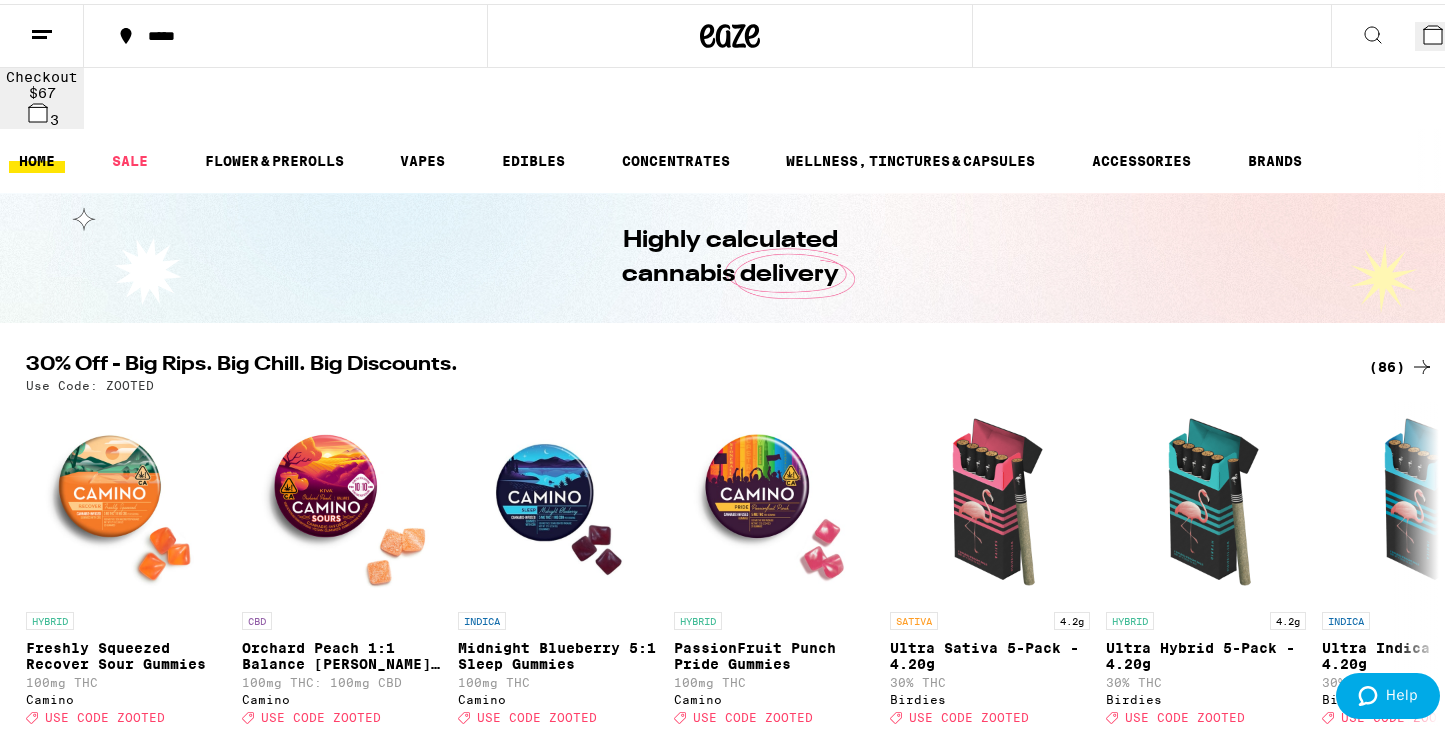 scroll, scrollTop: 0, scrollLeft: 0, axis: both 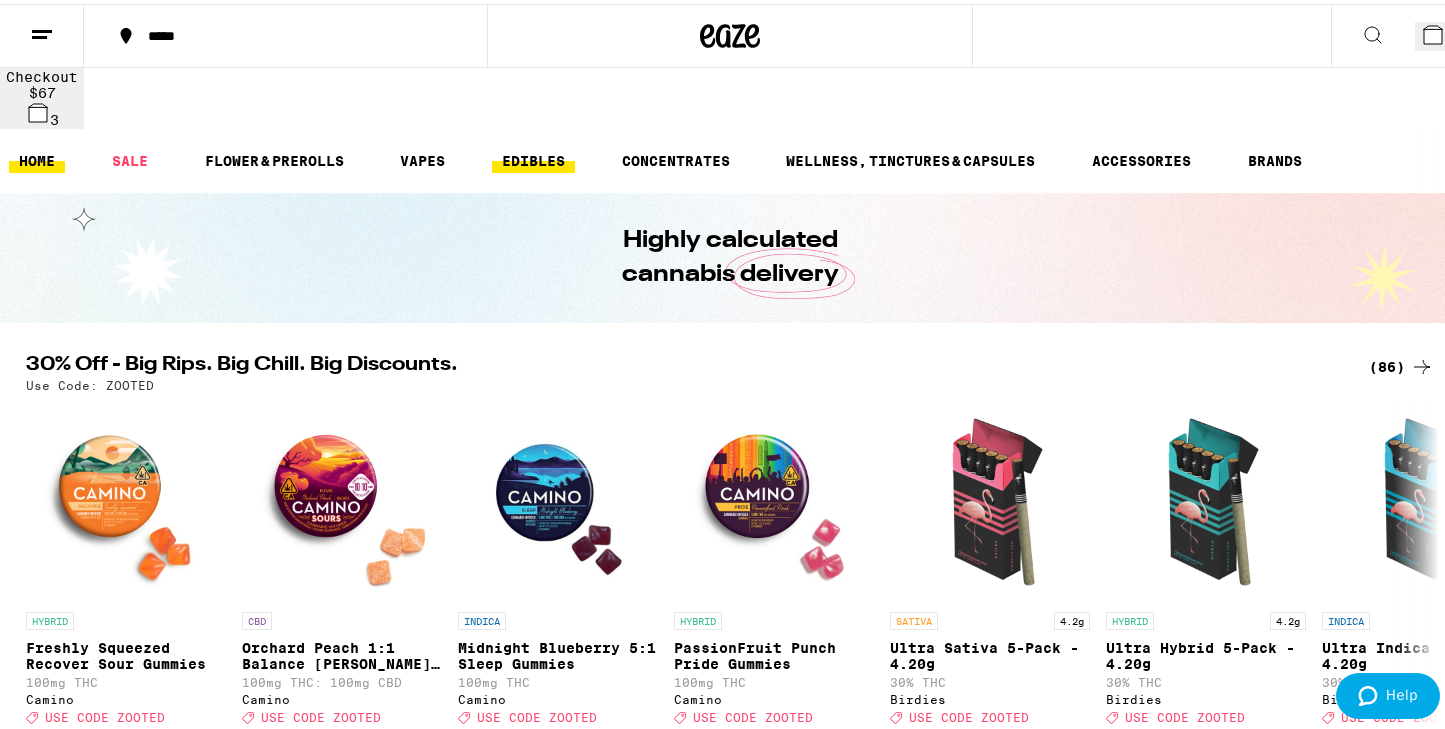 click on "EDIBLES" at bounding box center (533, 157) 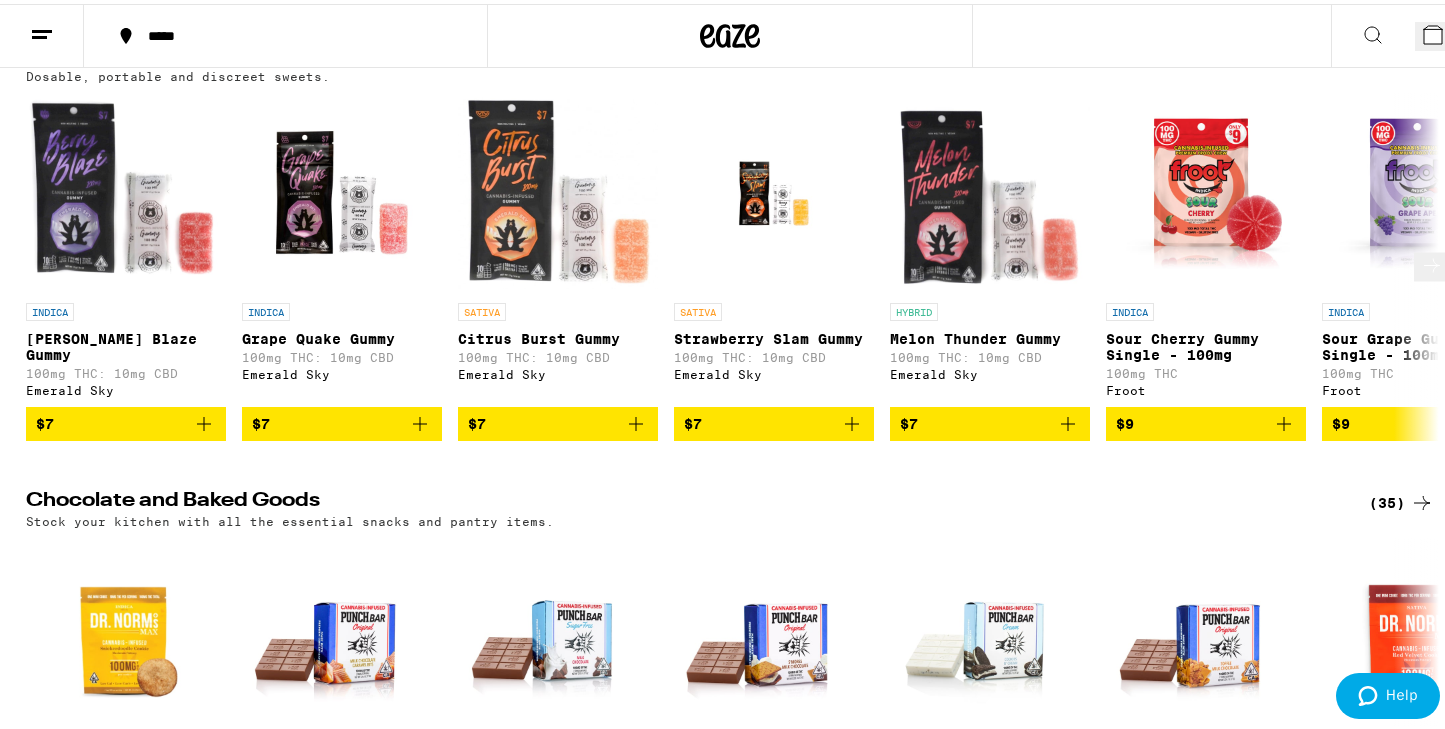 scroll, scrollTop: 280, scrollLeft: 0, axis: vertical 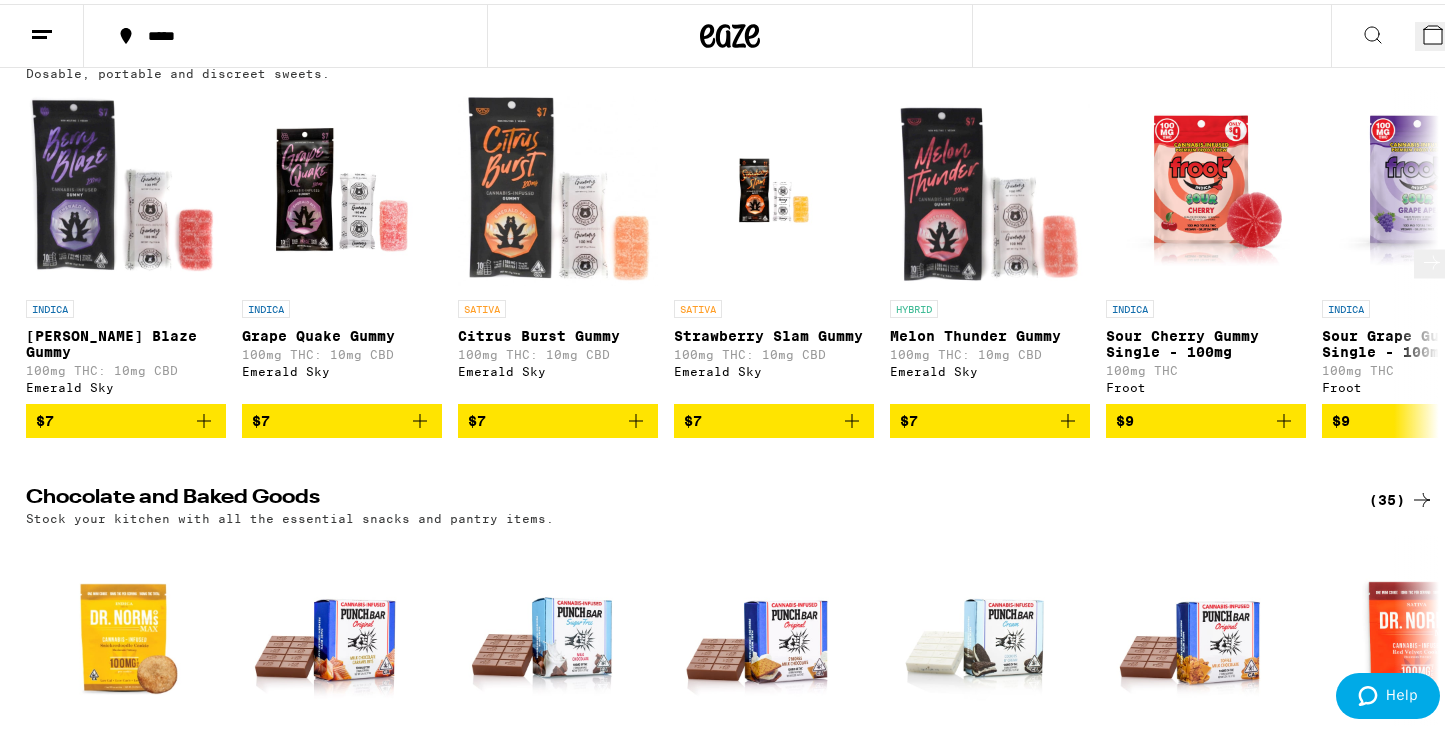 click 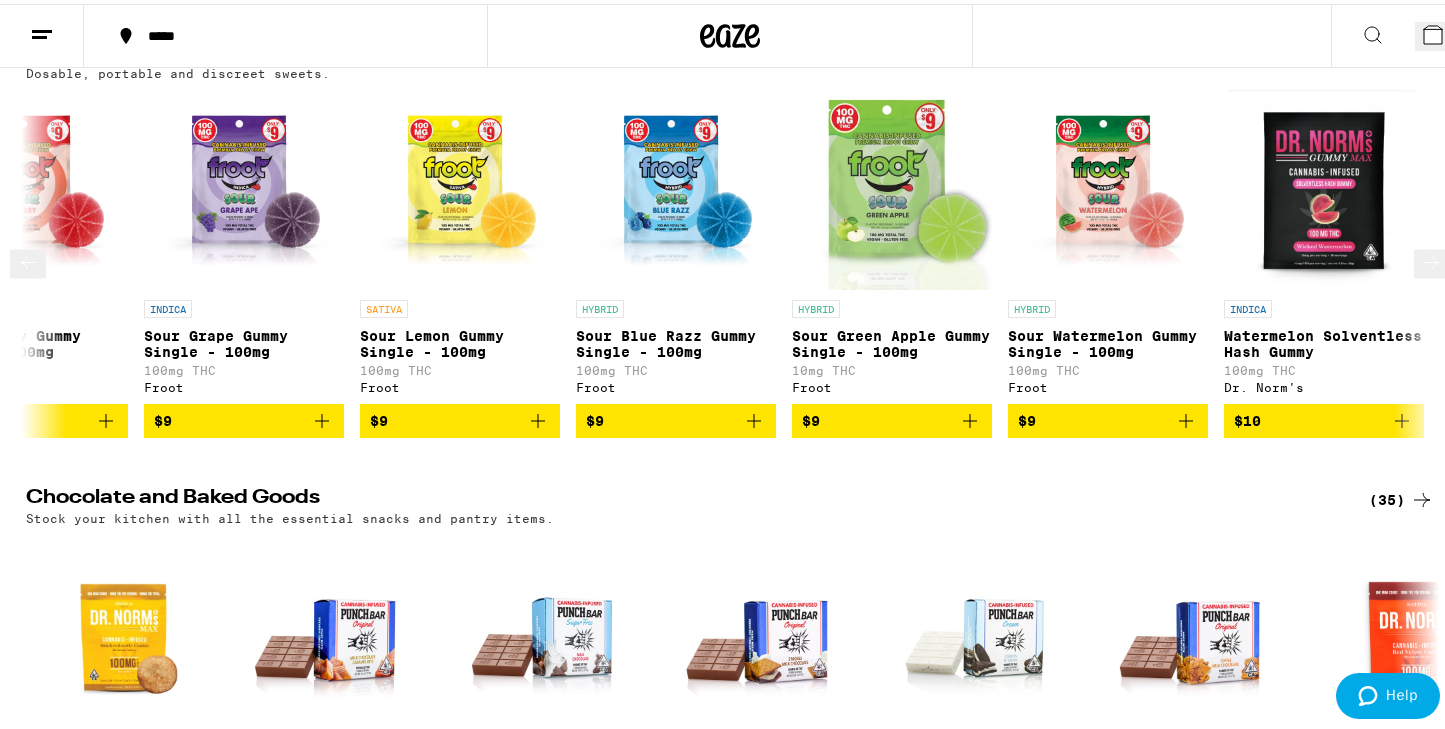 scroll, scrollTop: 0, scrollLeft: 1190, axis: horizontal 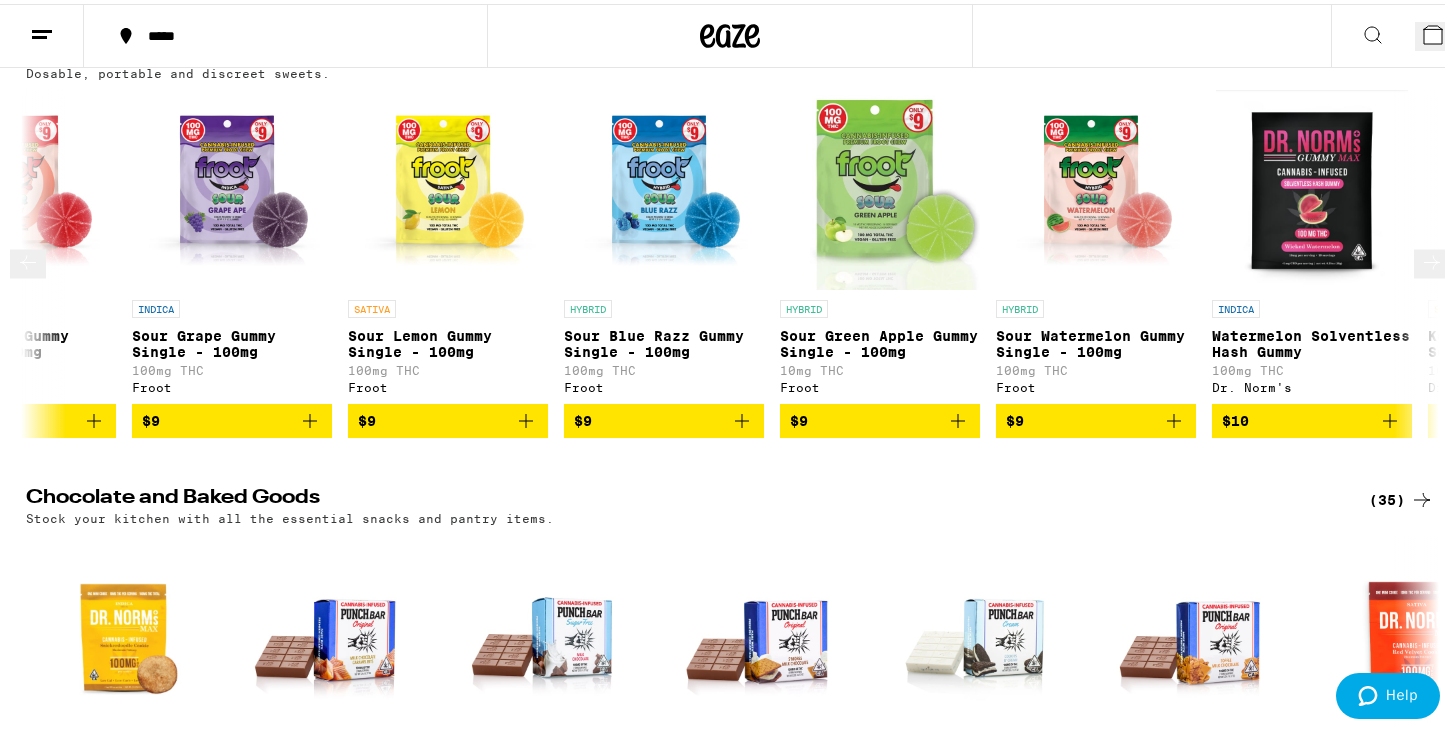 click 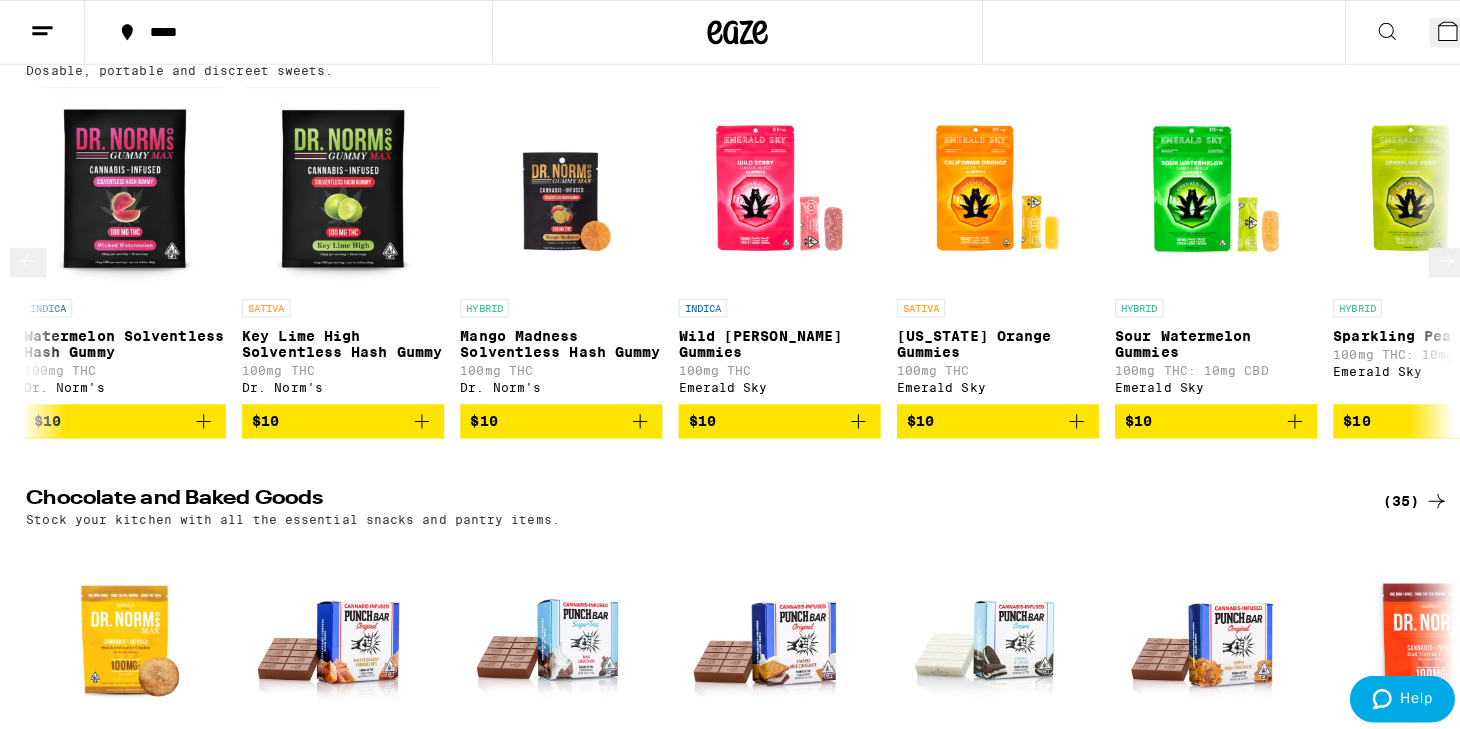 scroll, scrollTop: 0, scrollLeft: 2380, axis: horizontal 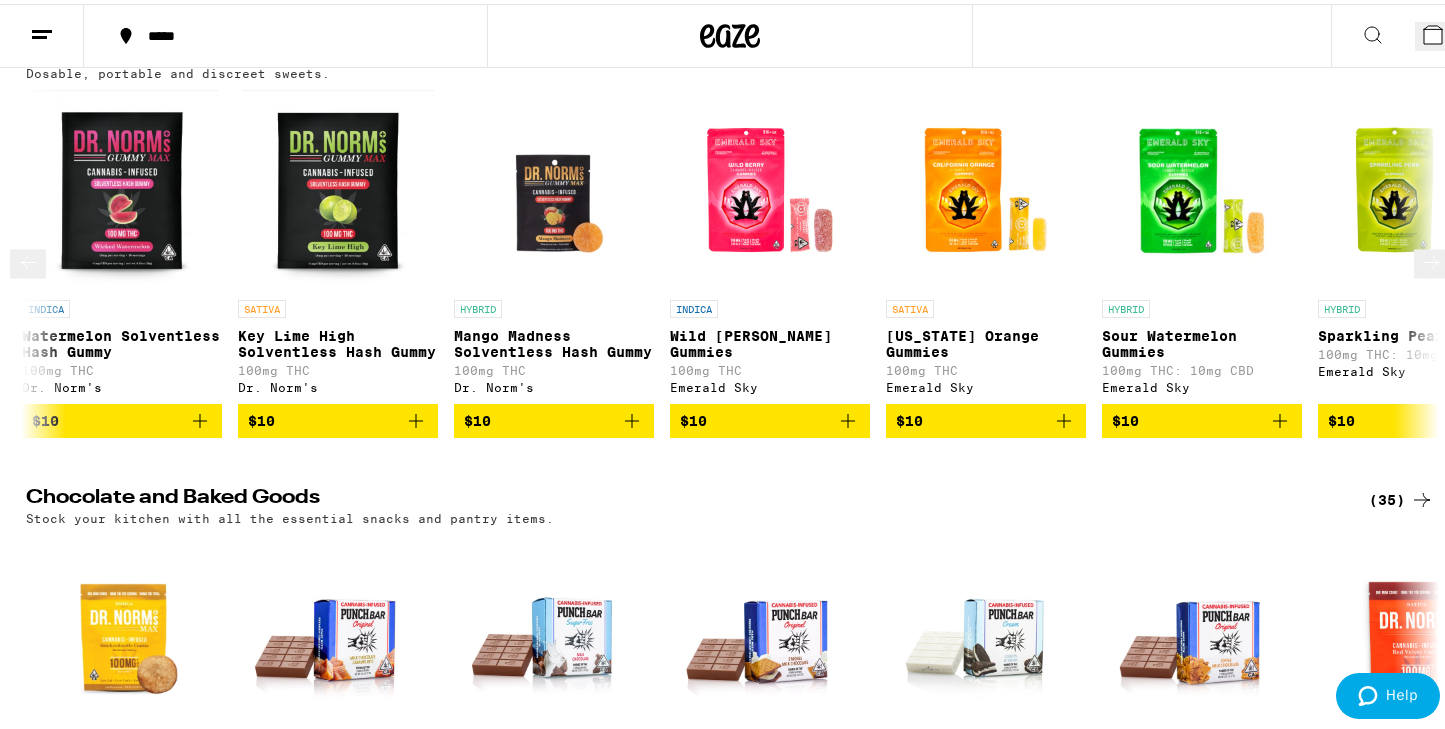 click on "$10" at bounding box center [554, 417] 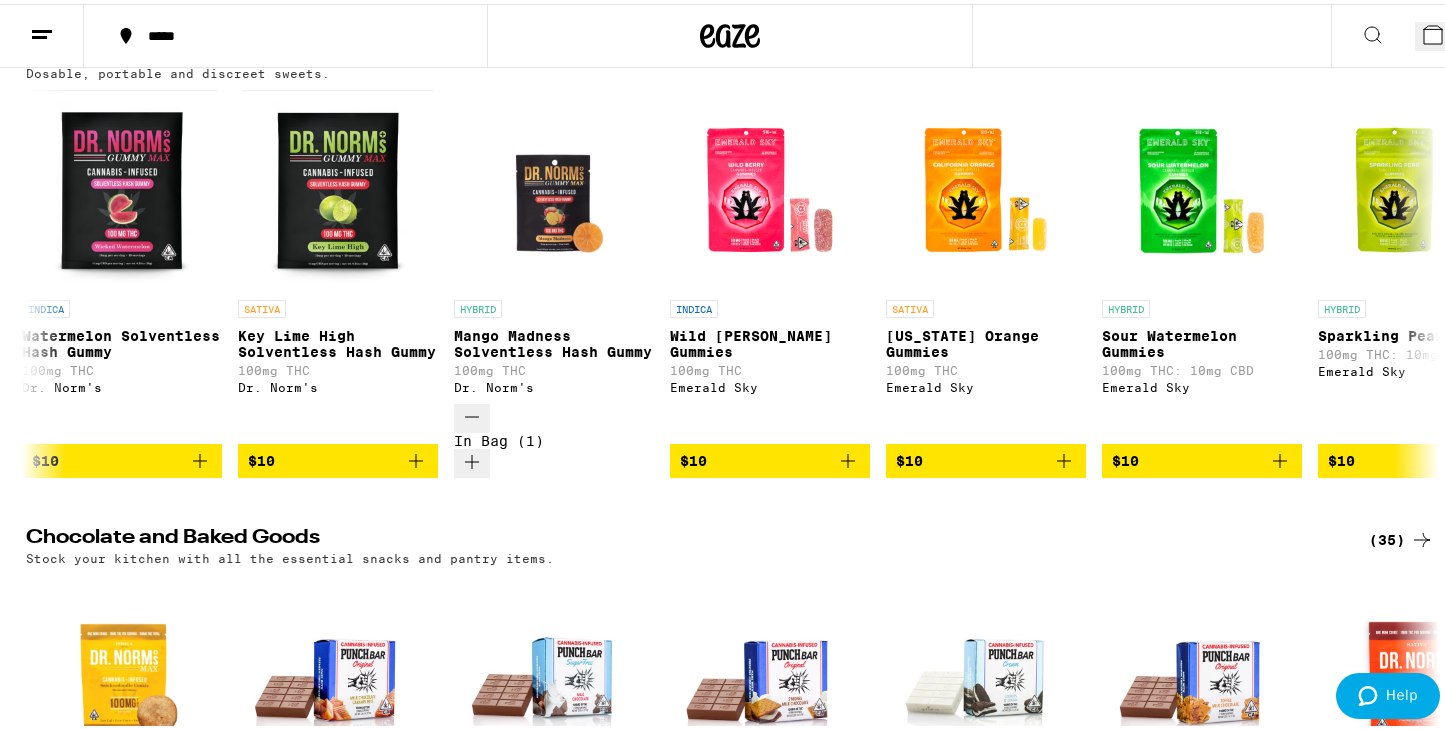 click on "4" at bounding box center [1437, 32] 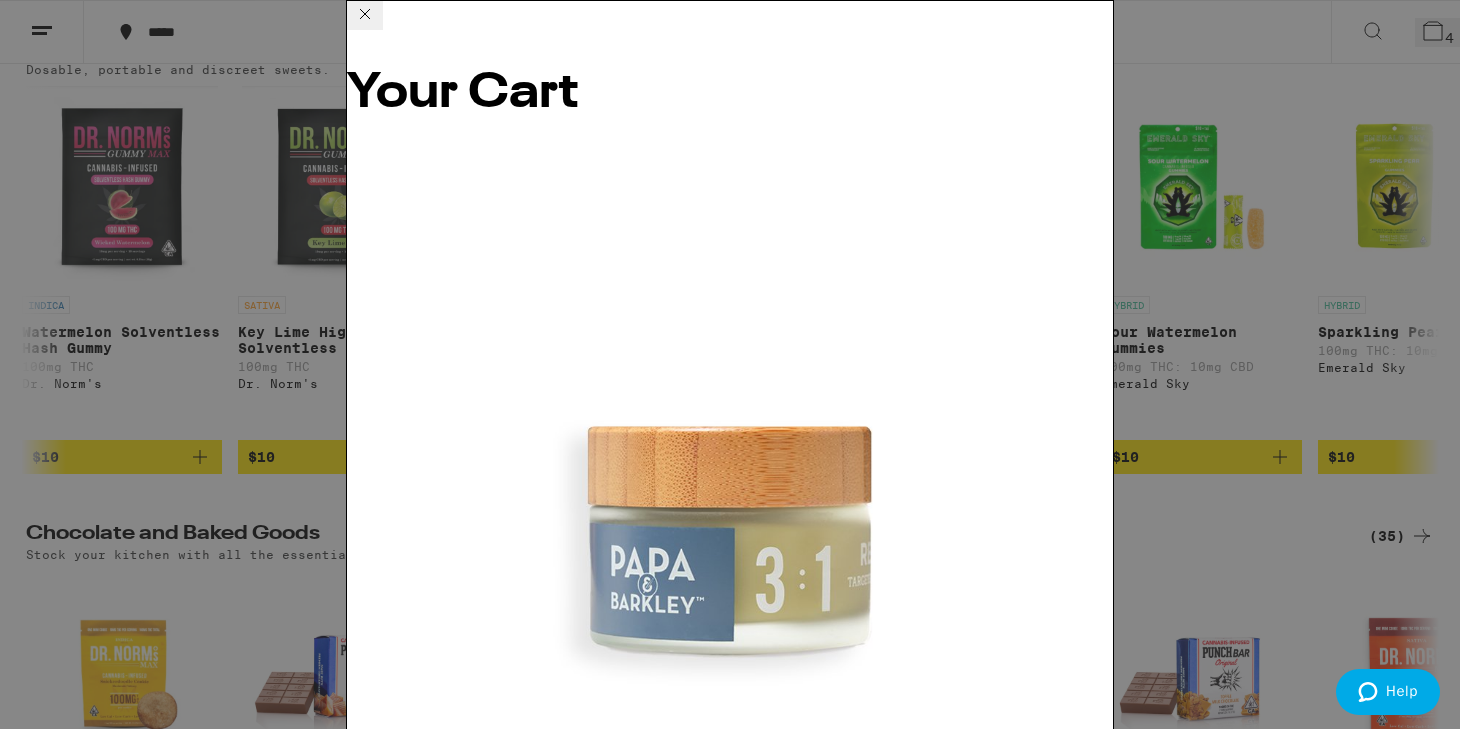 type 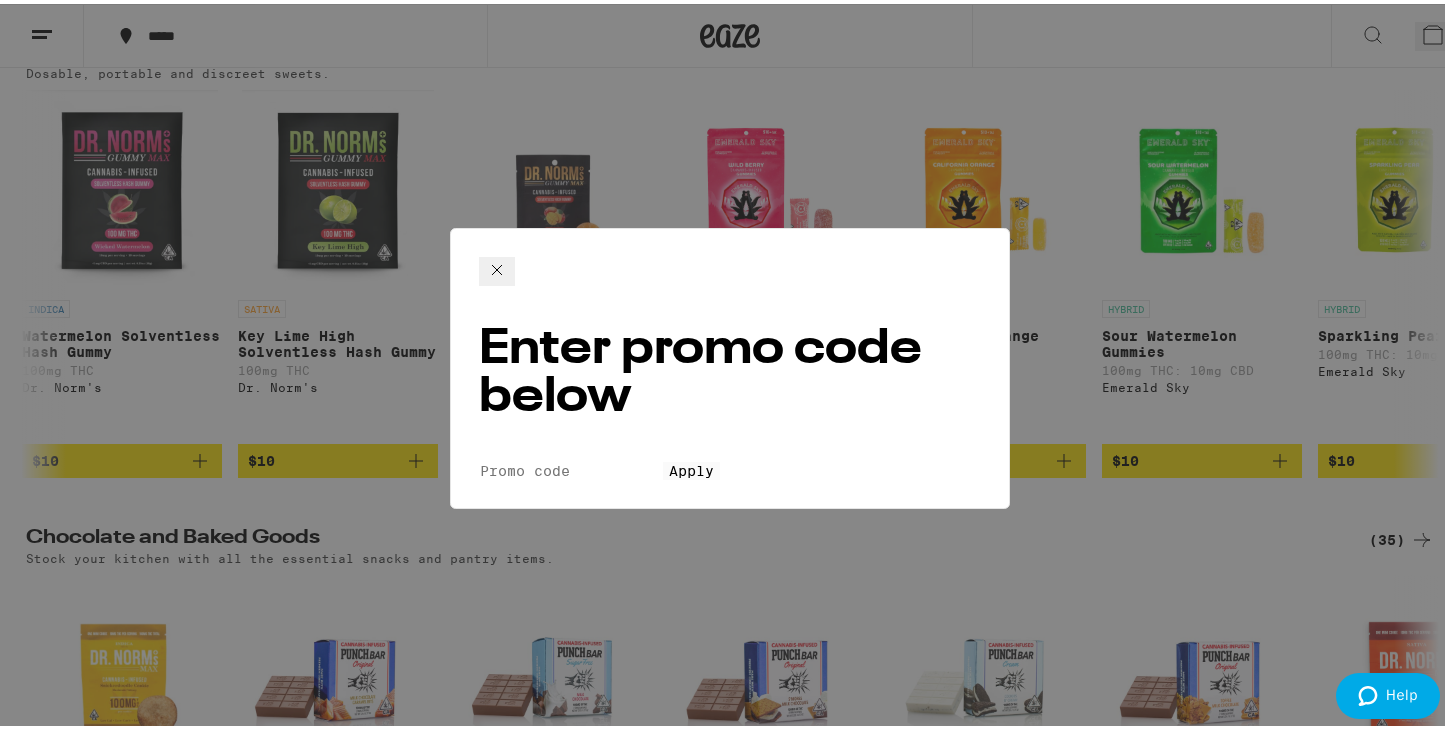 click on "Promo Code" at bounding box center [571, 467] 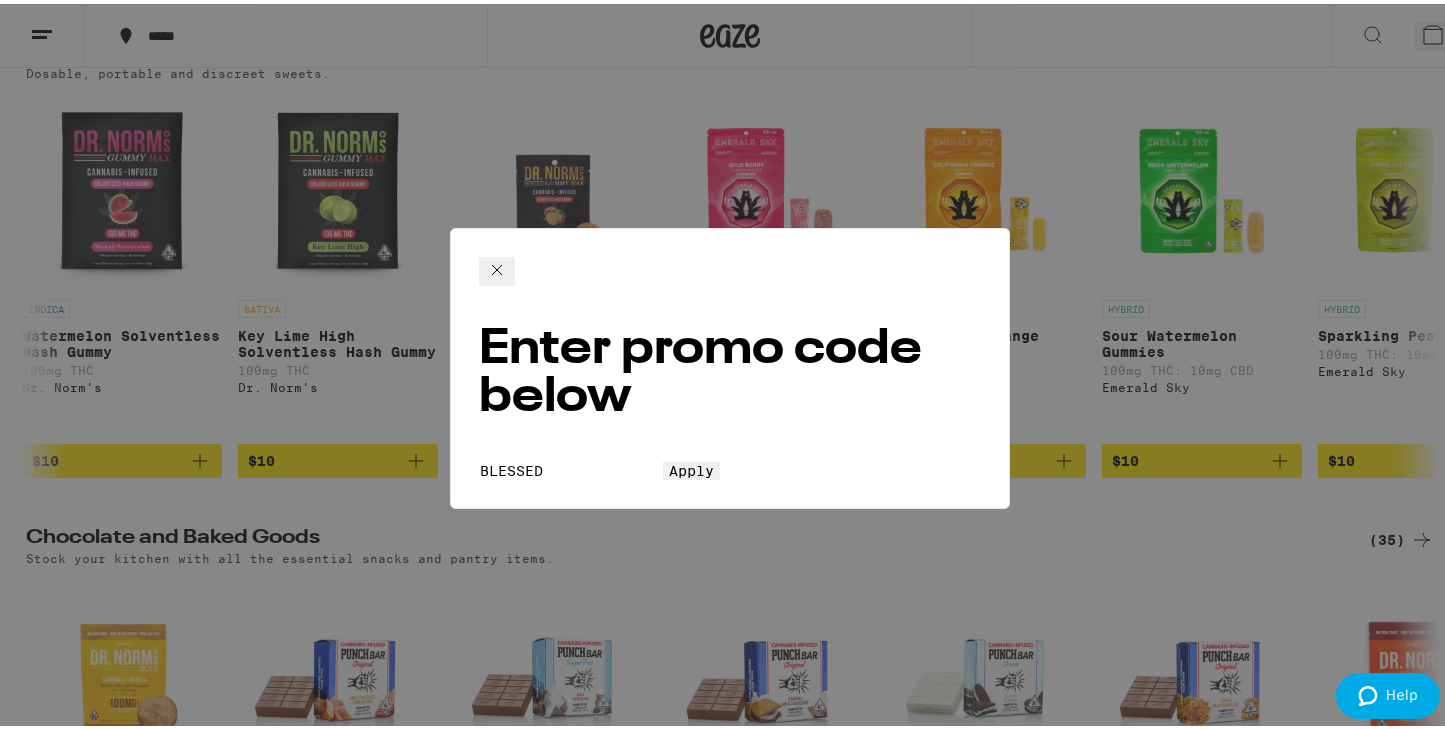 type on "BLESSED" 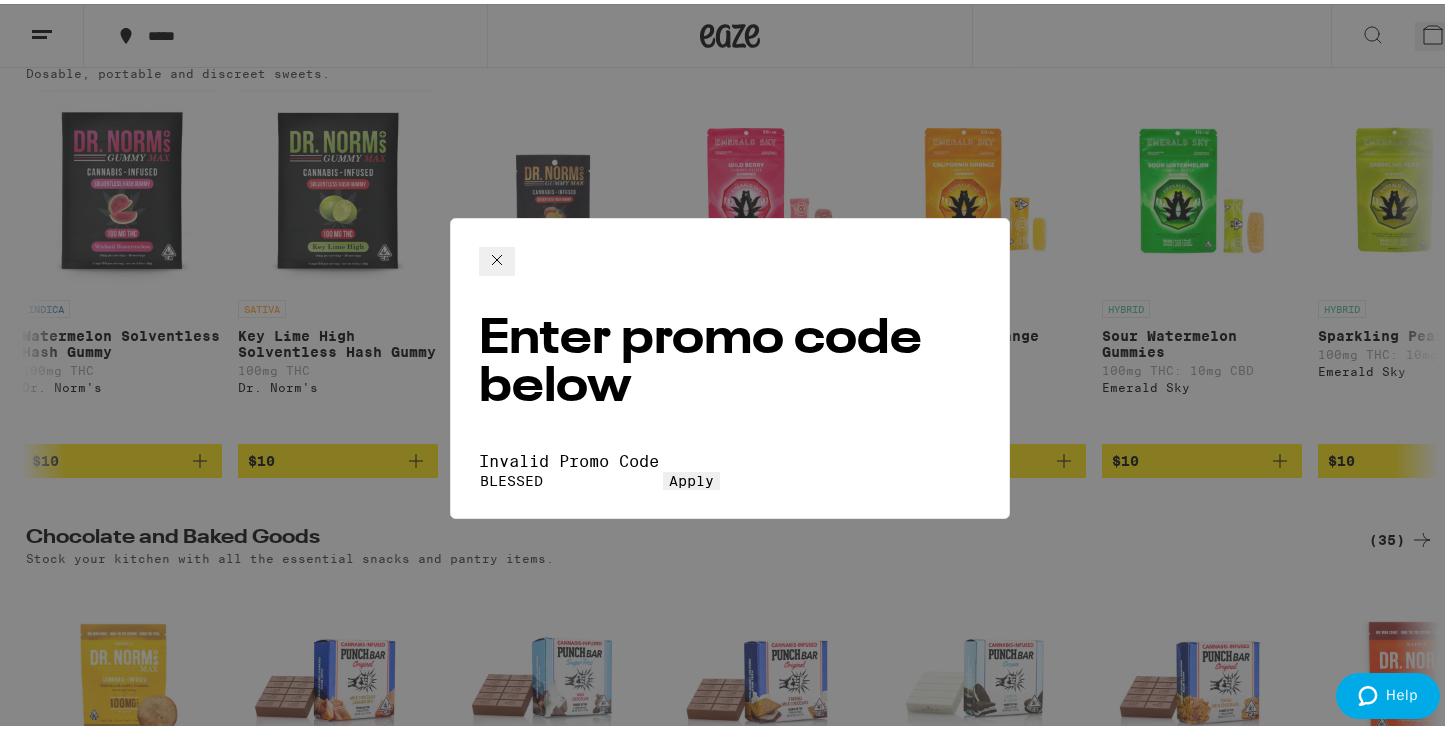 click on "Enter promo code below Invalid Promo Code Promo Code BLESSED Apply" at bounding box center [730, 364] 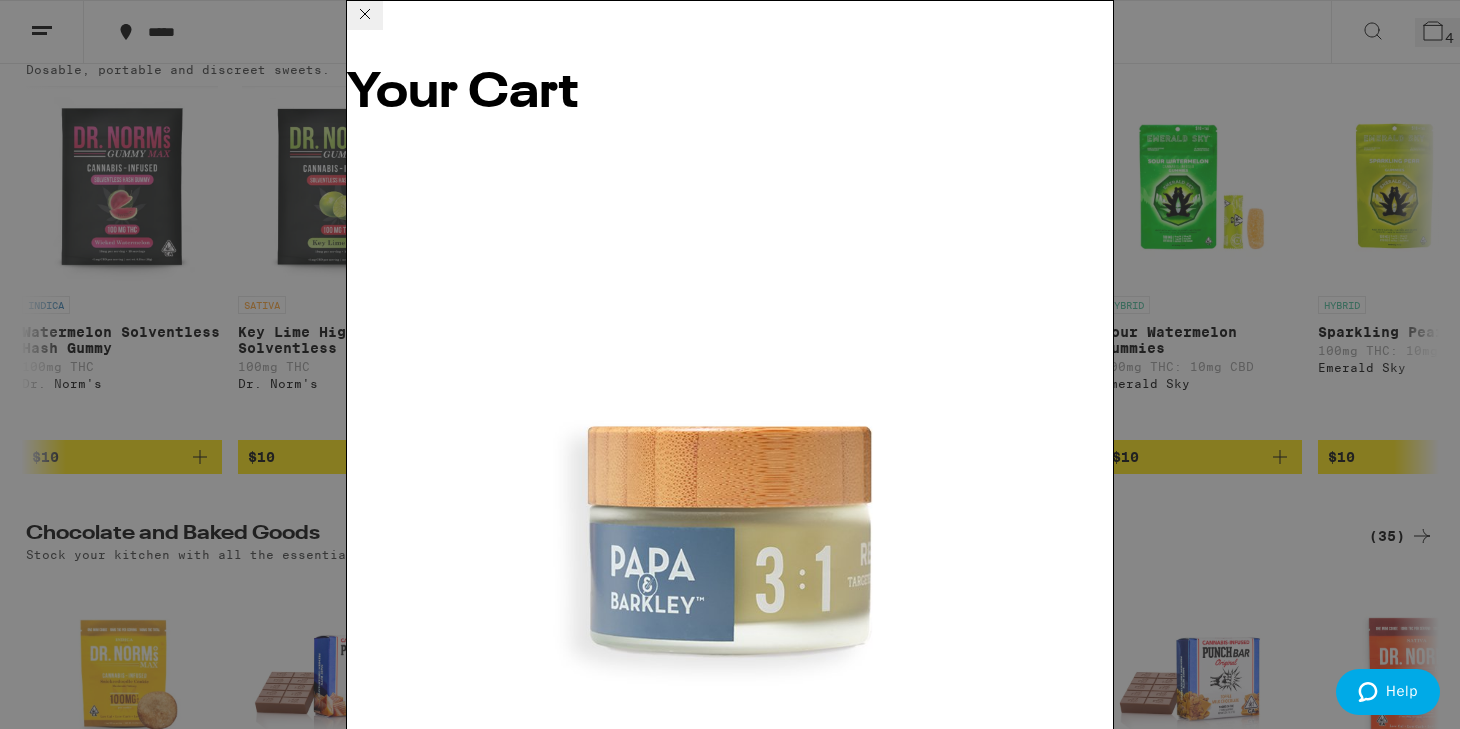 click on "Checkout" at bounding box center (500, 4446) 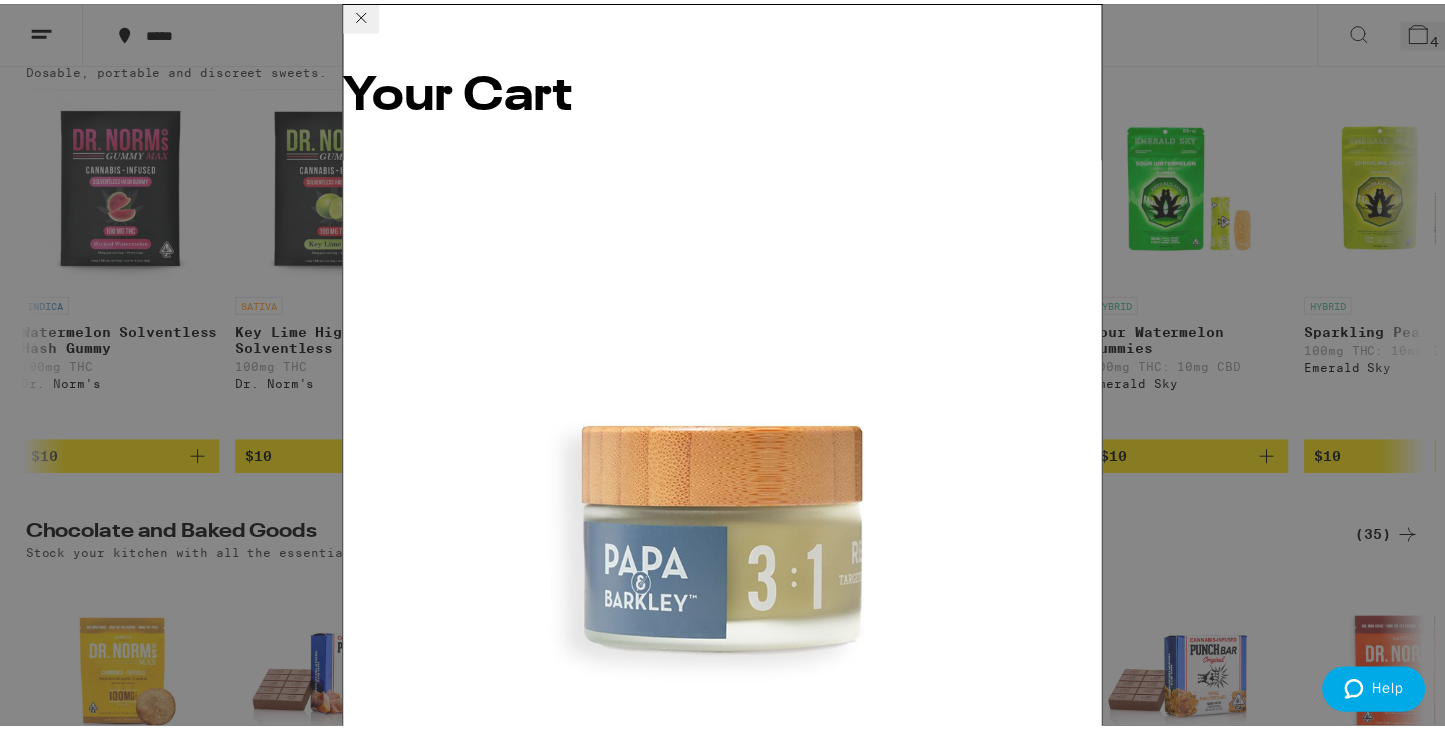 scroll, scrollTop: 0, scrollLeft: 0, axis: both 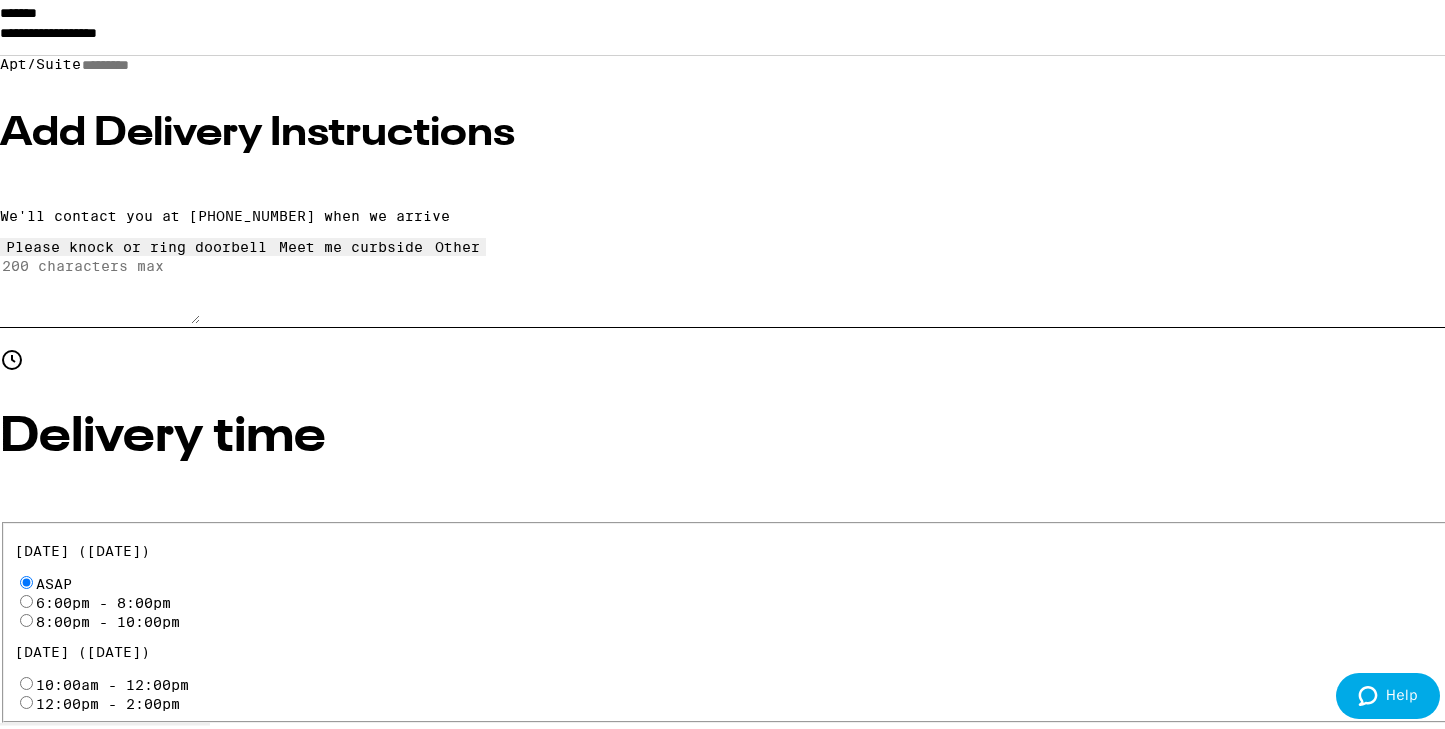 click on "Pay with Checking Account FREE CHECKING" at bounding box center [26, 974] 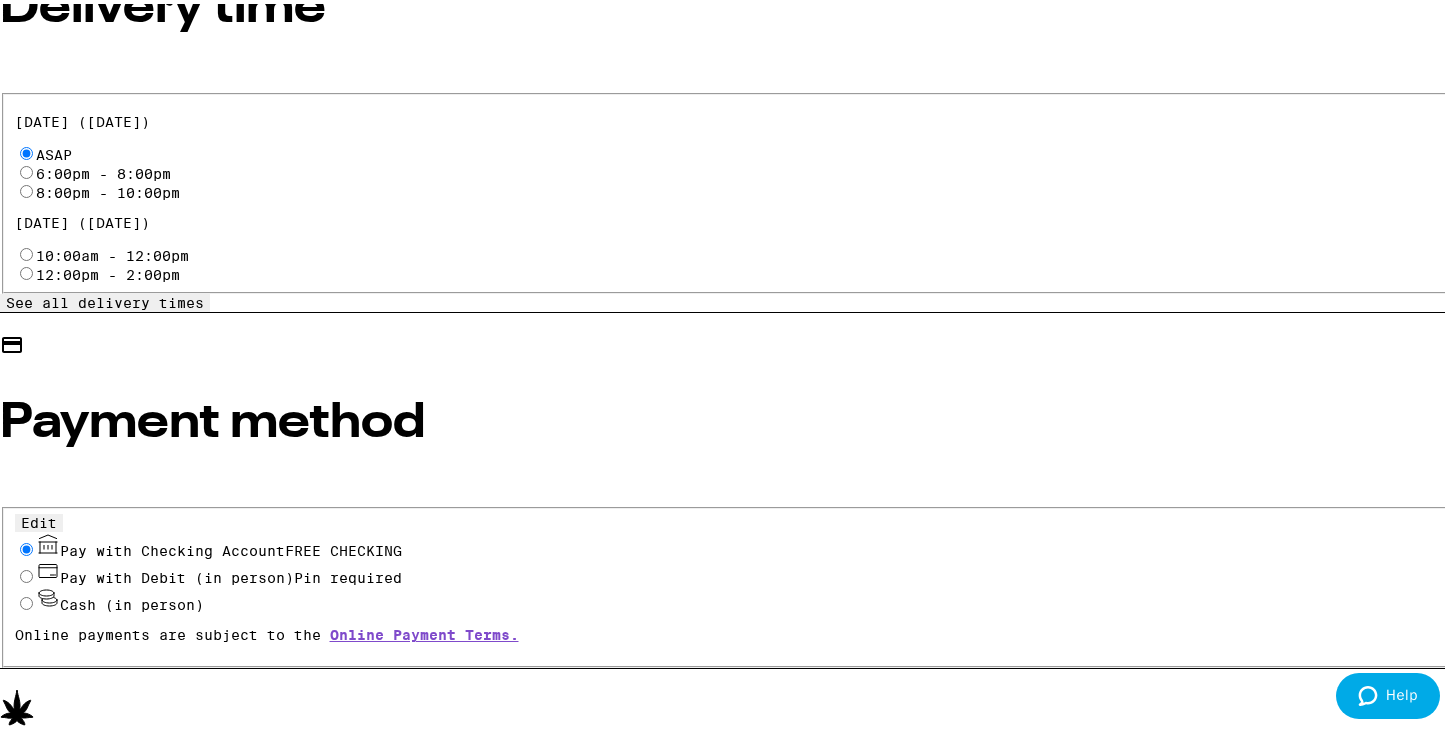 scroll, scrollTop: 900, scrollLeft: 0, axis: vertical 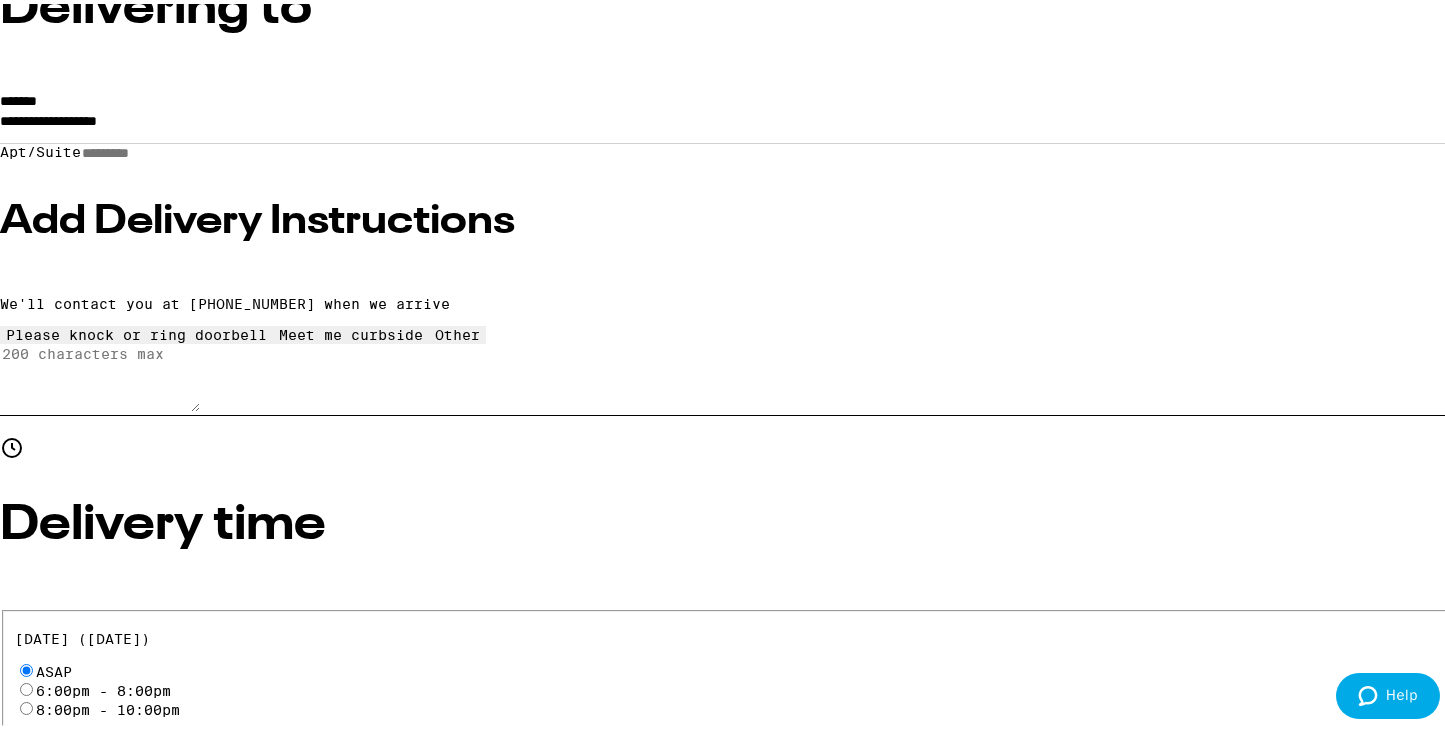 click on "$ 8" at bounding box center (730, 7776) 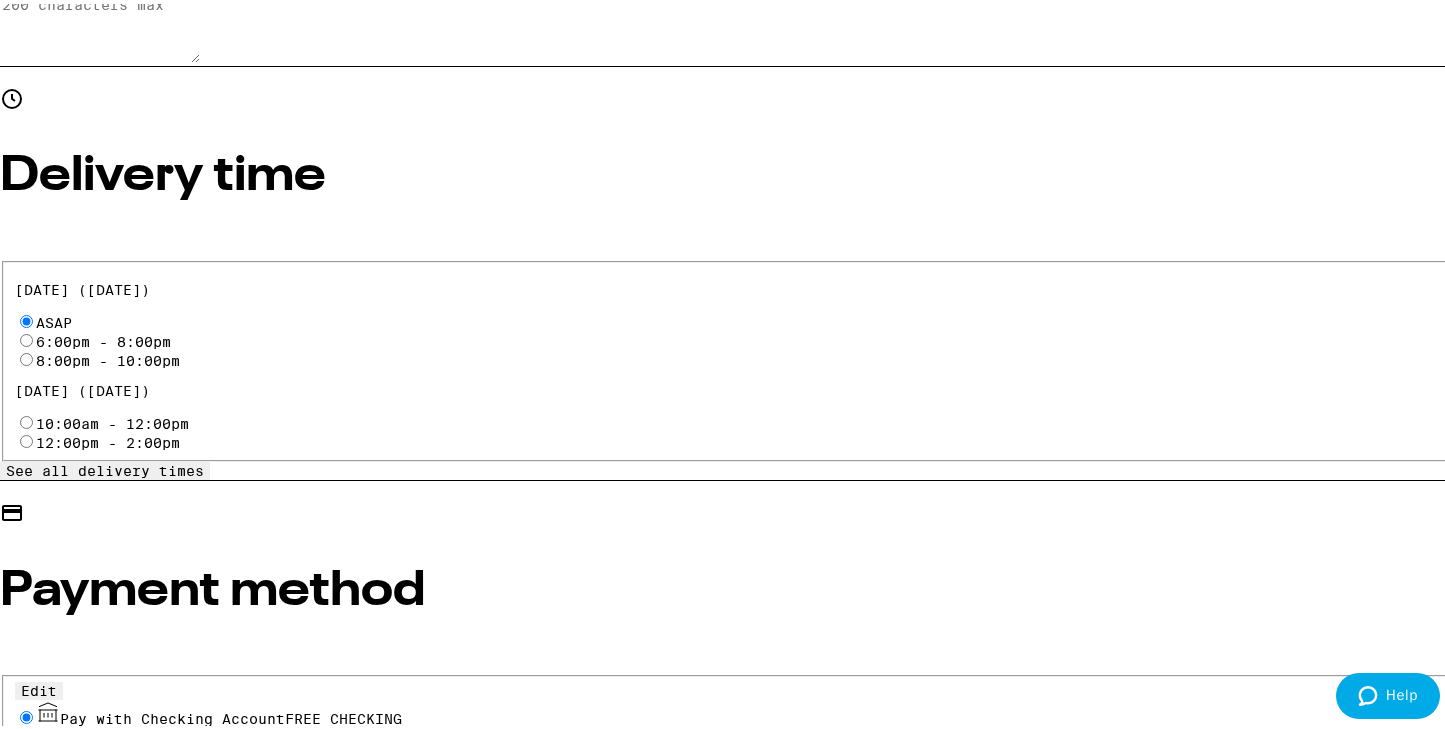 scroll, scrollTop: 678, scrollLeft: 0, axis: vertical 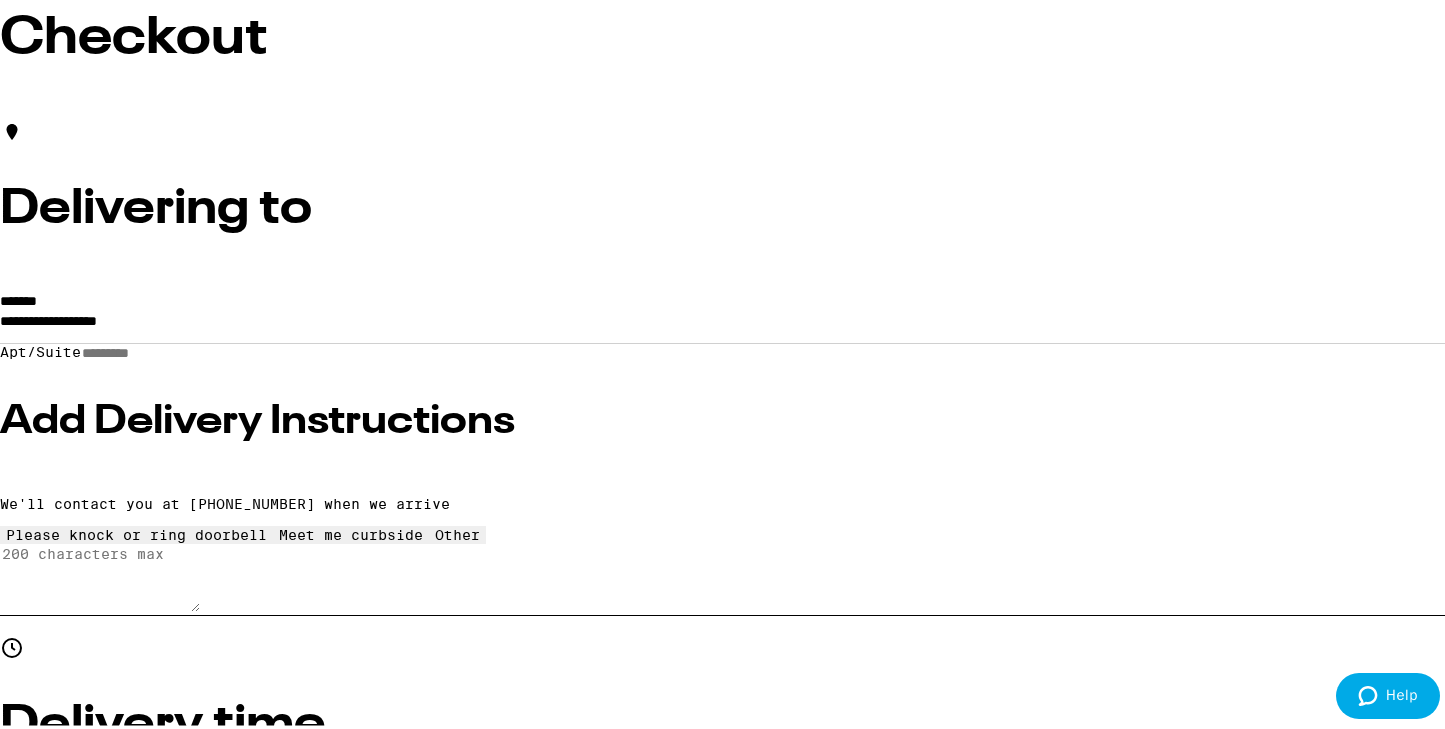 click on "**********" at bounding box center (730, 322) 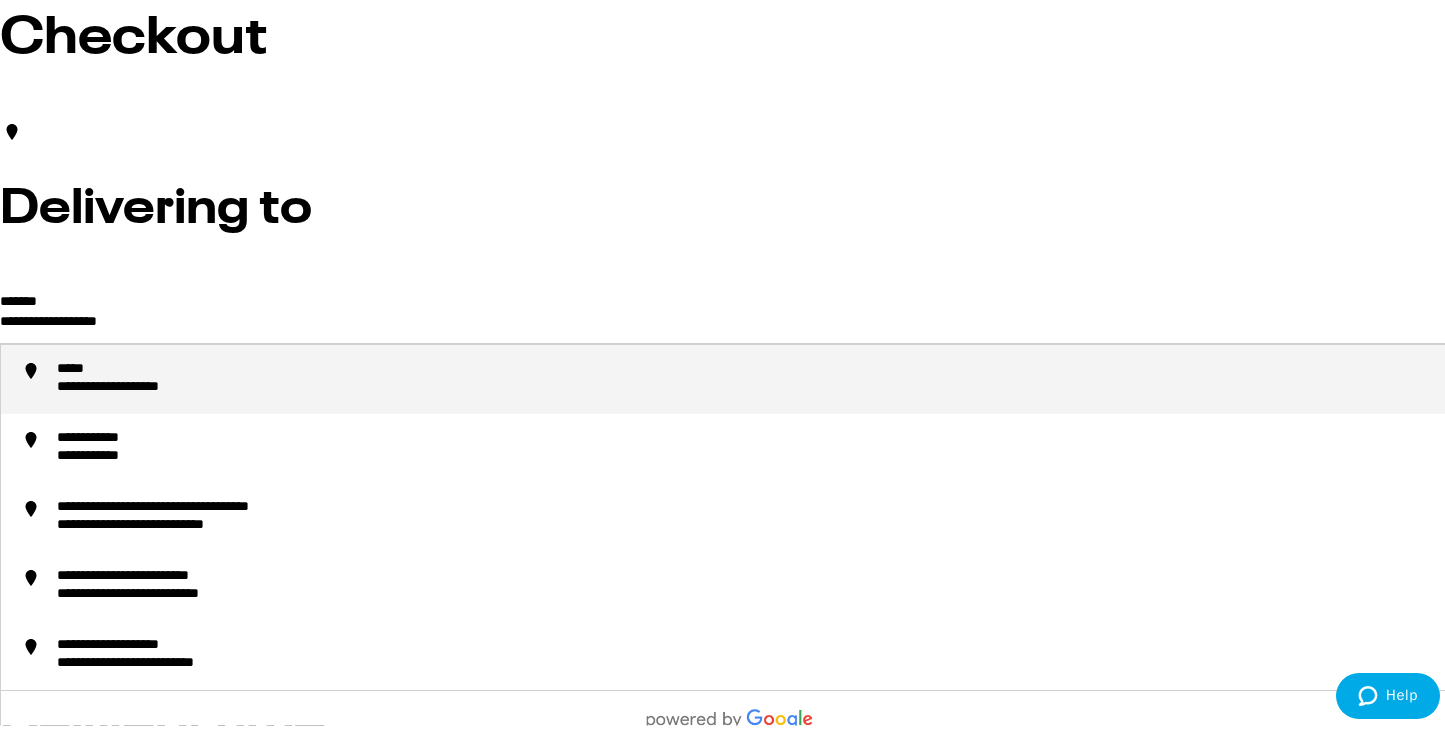 click on "**********" at bounding box center [730, 322] 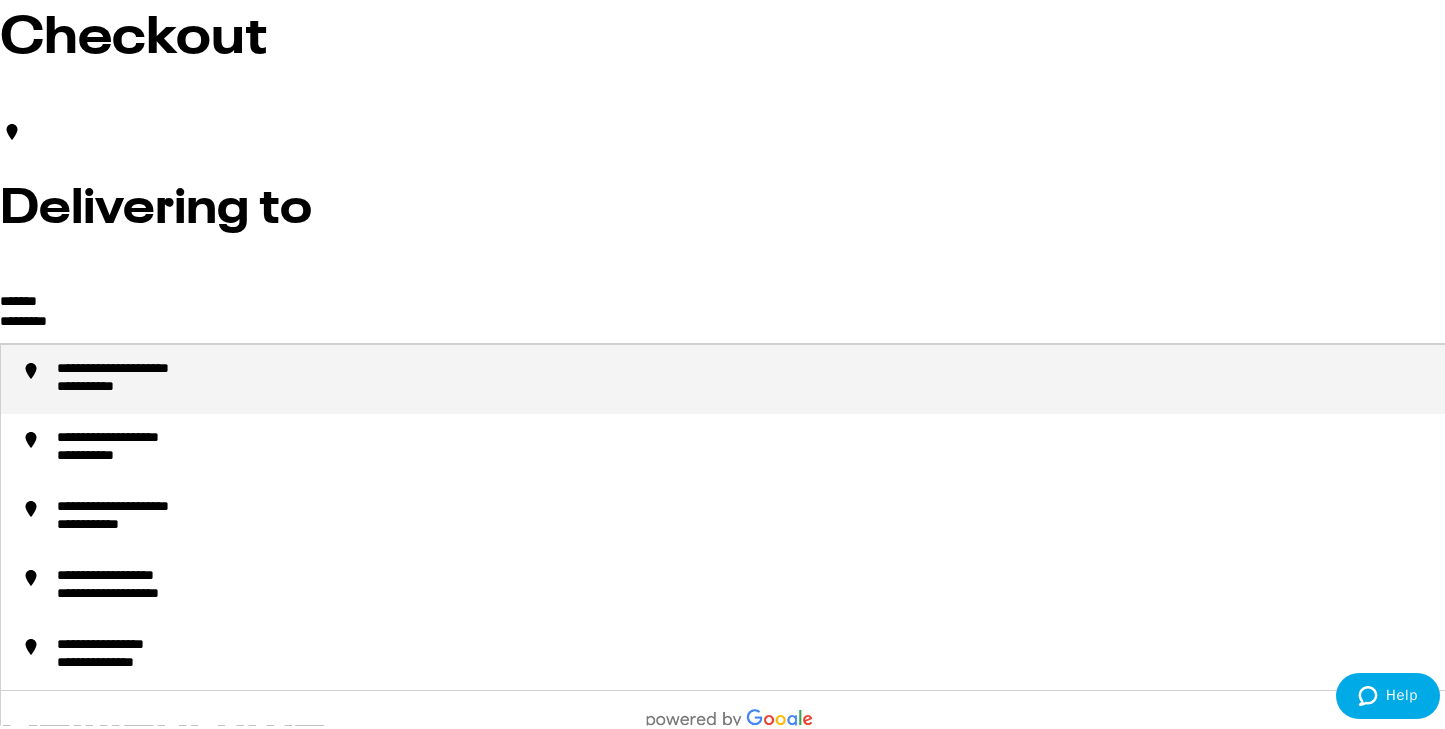 click on "**********" at bounding box center (750, 375) 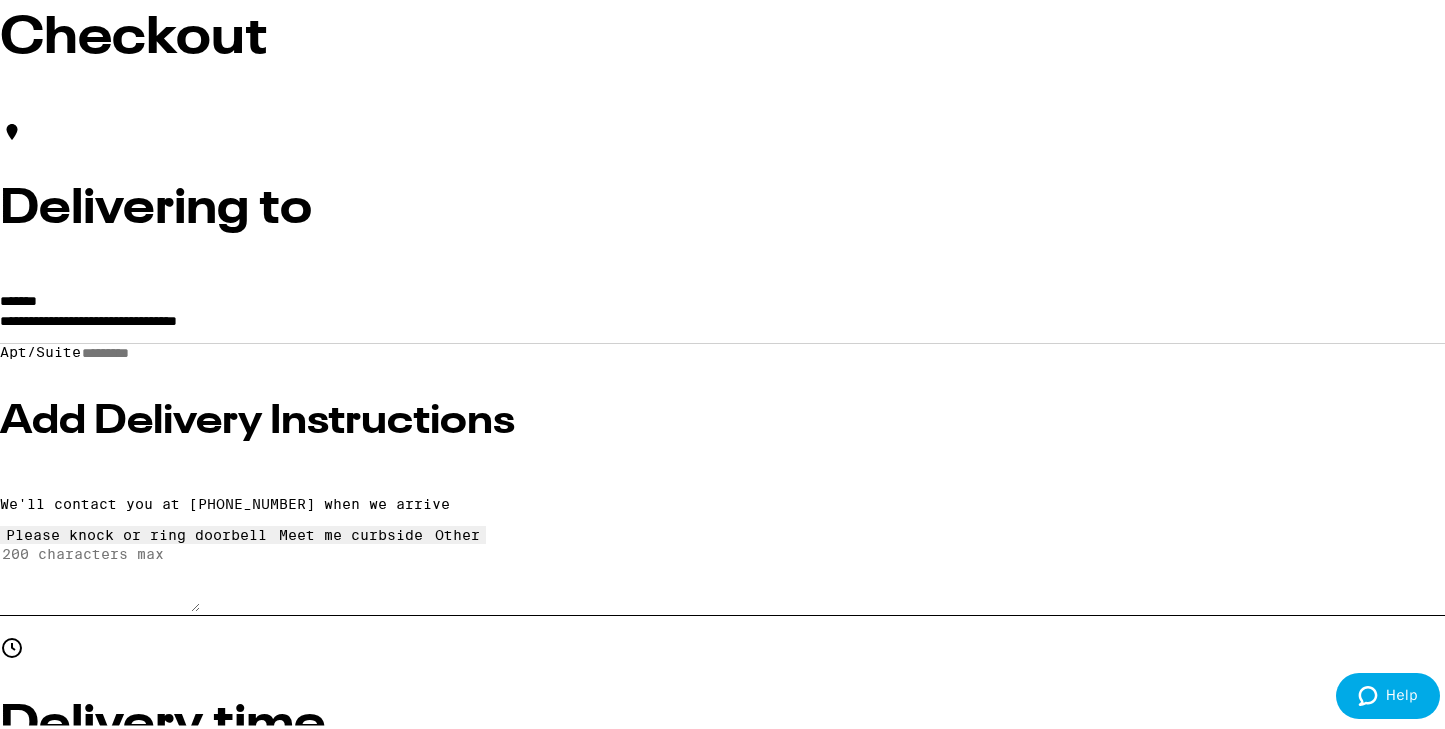 type on "**********" 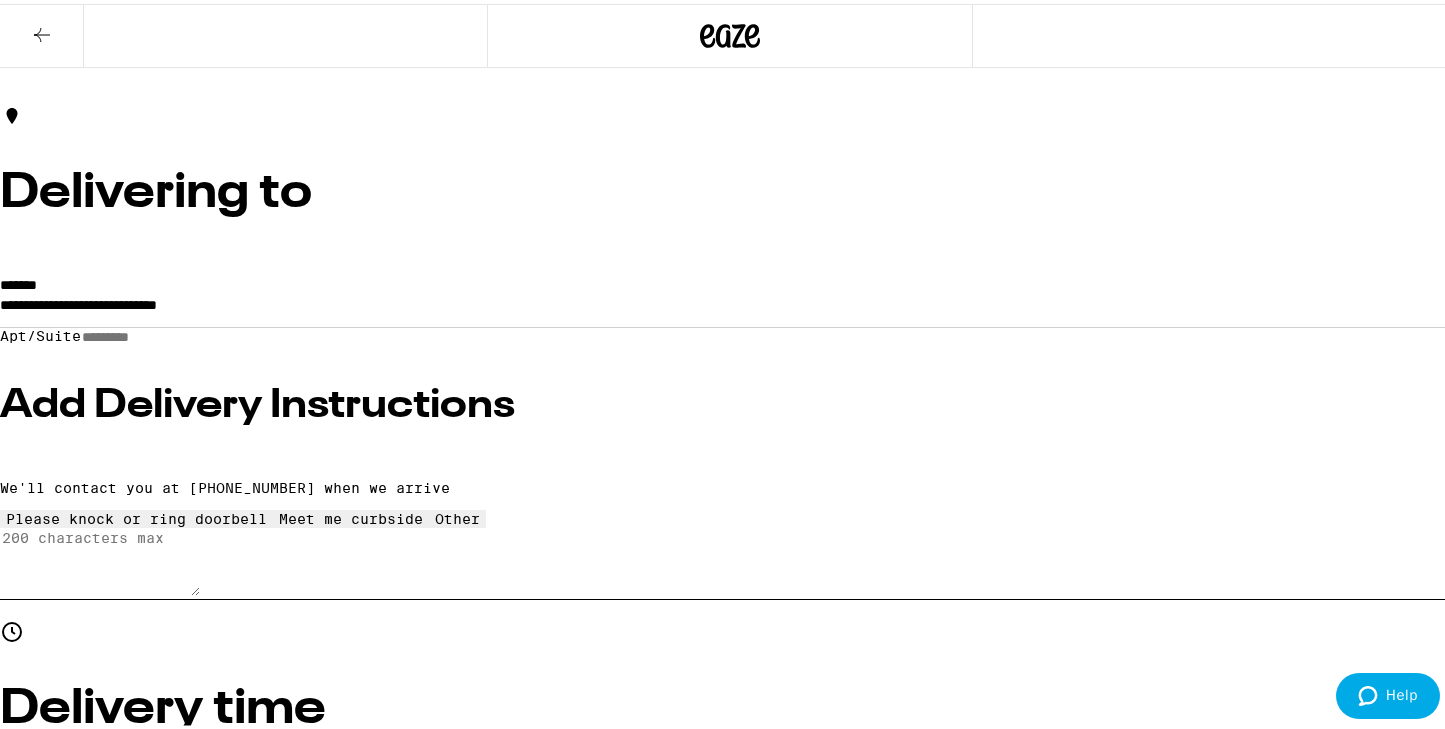 scroll, scrollTop: 71, scrollLeft: 0, axis: vertical 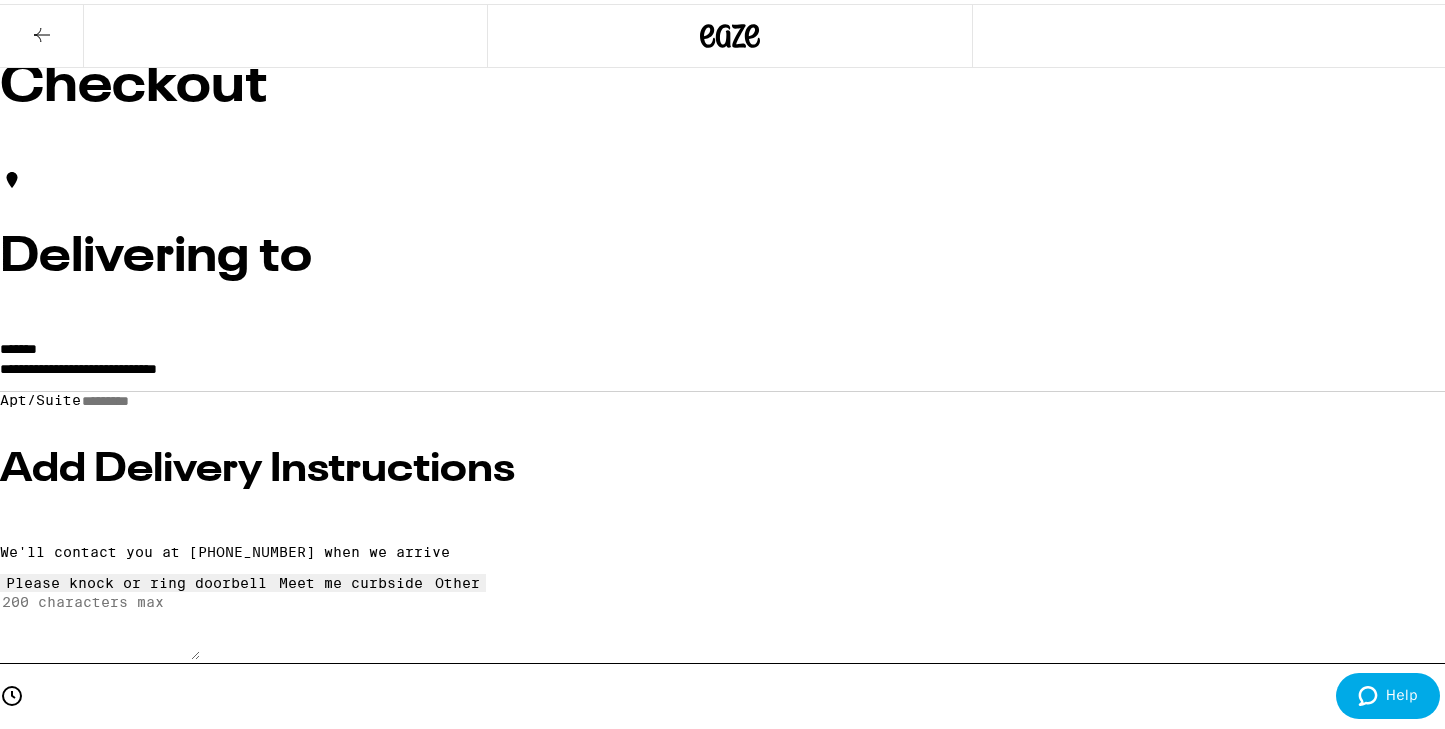 click on "Place Order" at bounding box center [55, 8197] 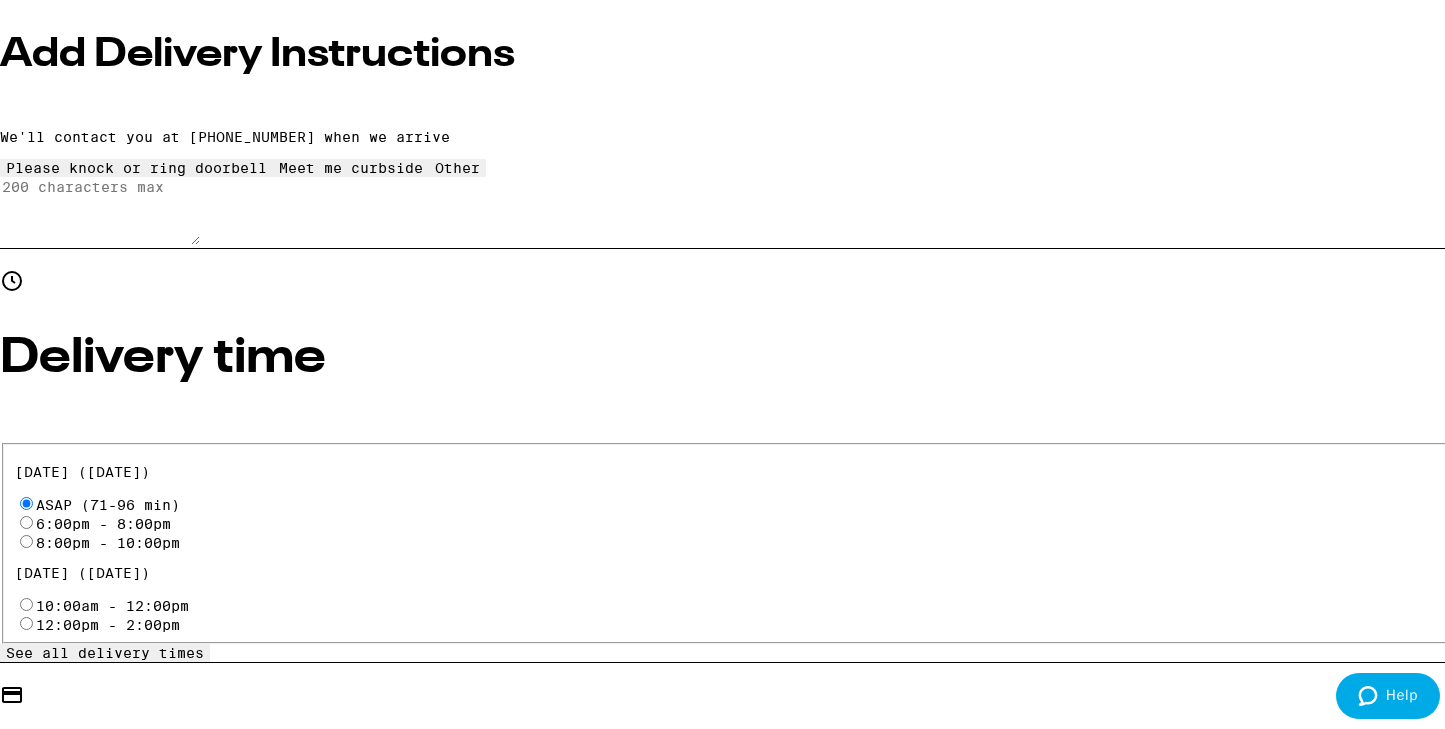 scroll, scrollTop: 517, scrollLeft: 0, axis: vertical 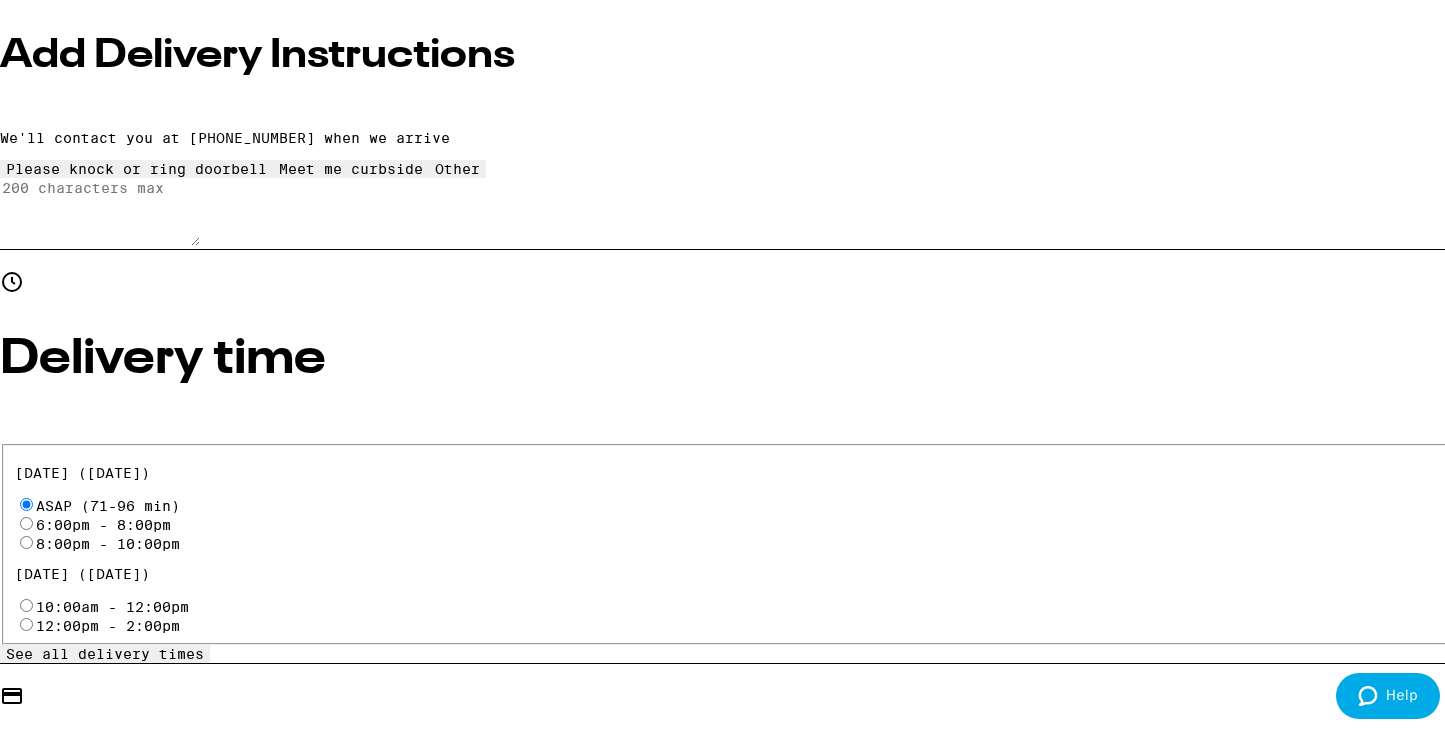 click on "Pay with Debit (in person) Pin required" at bounding box center (26, 923) 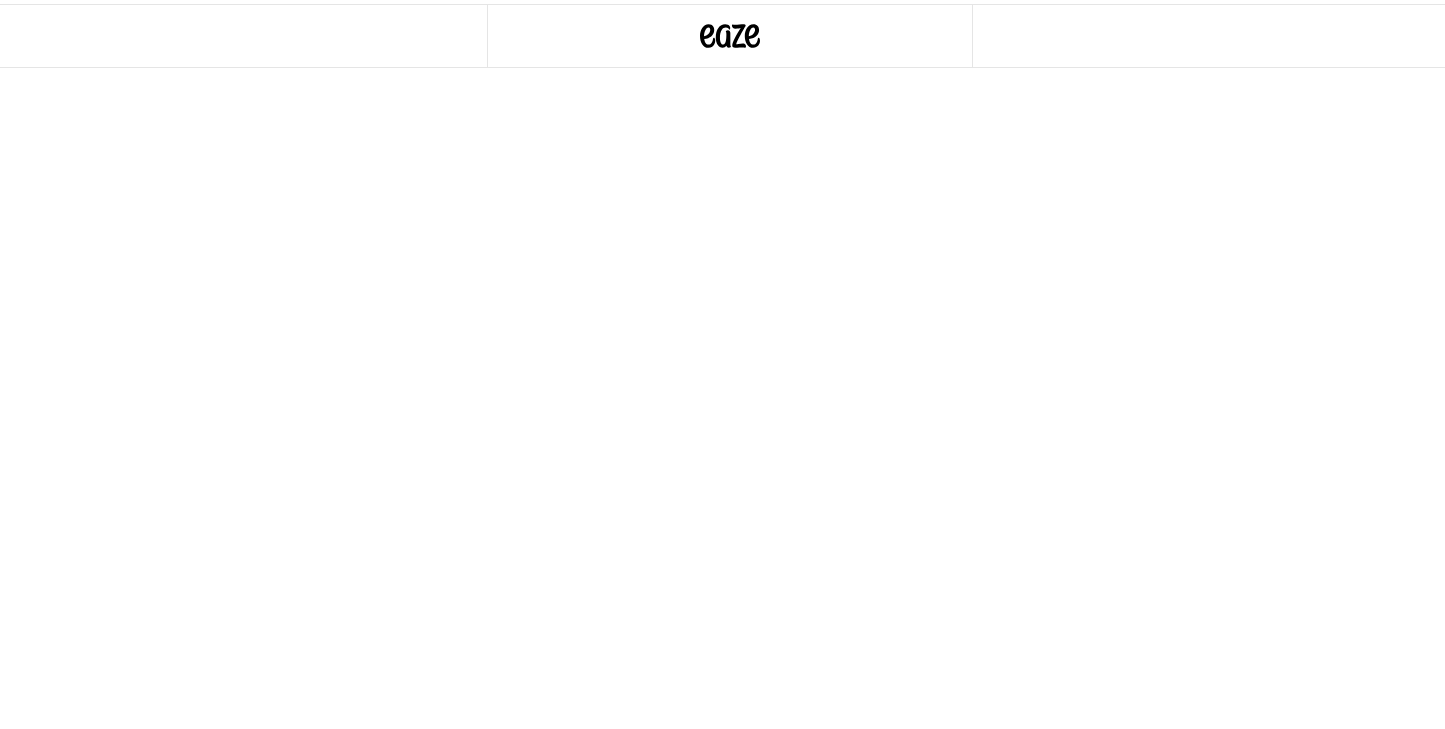 scroll, scrollTop: 0, scrollLeft: 0, axis: both 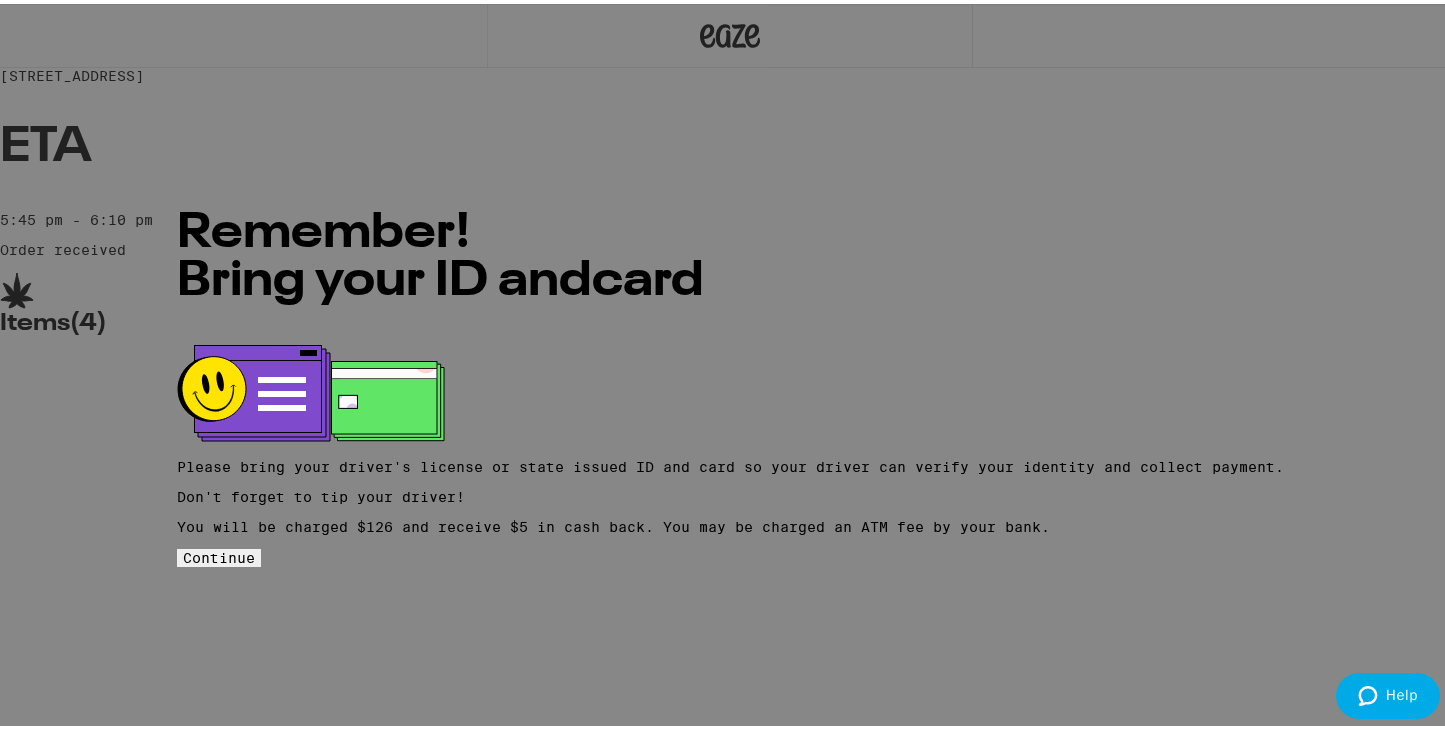 click on "Continue" at bounding box center [219, 554] 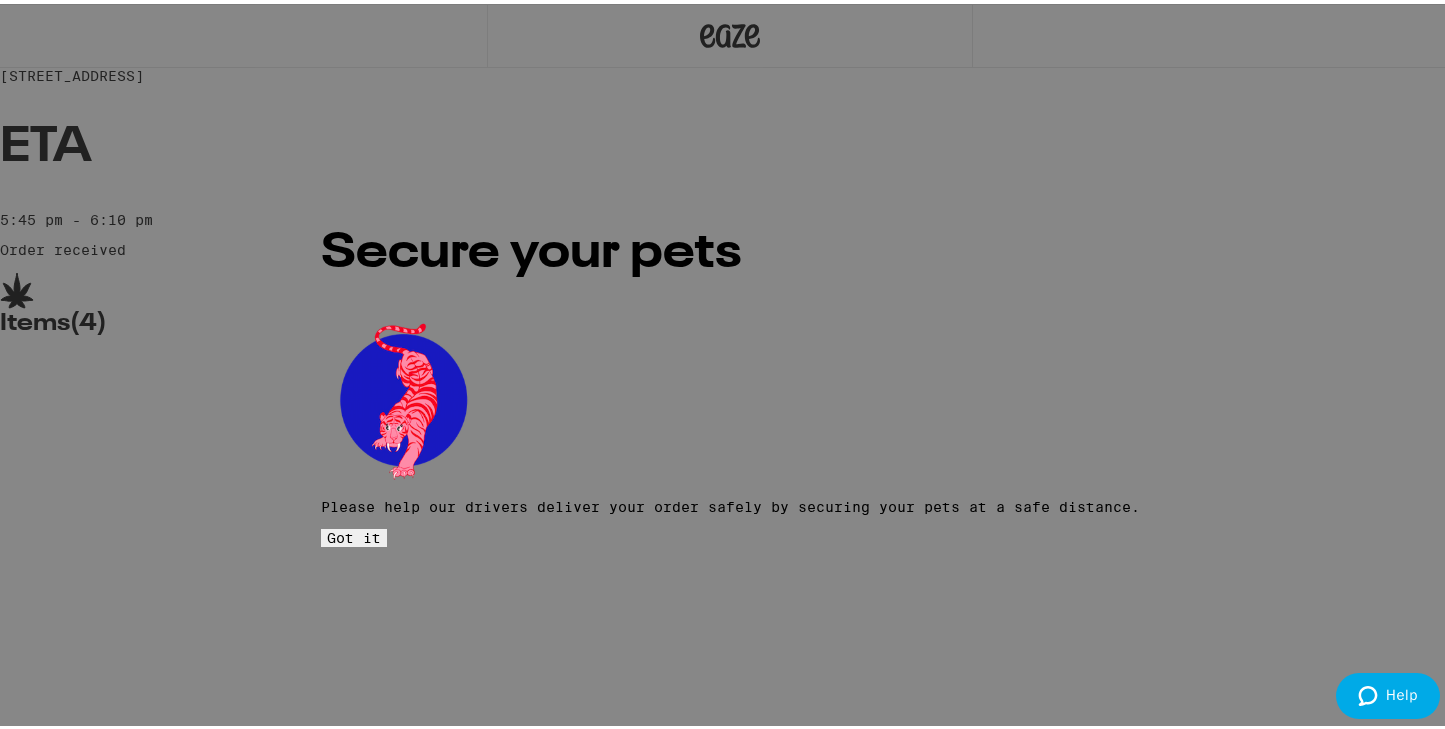 click on "Secure your pets Please help our drivers deliver your order safely by securing your pets at a safe distance. Got it" at bounding box center (730, 364) 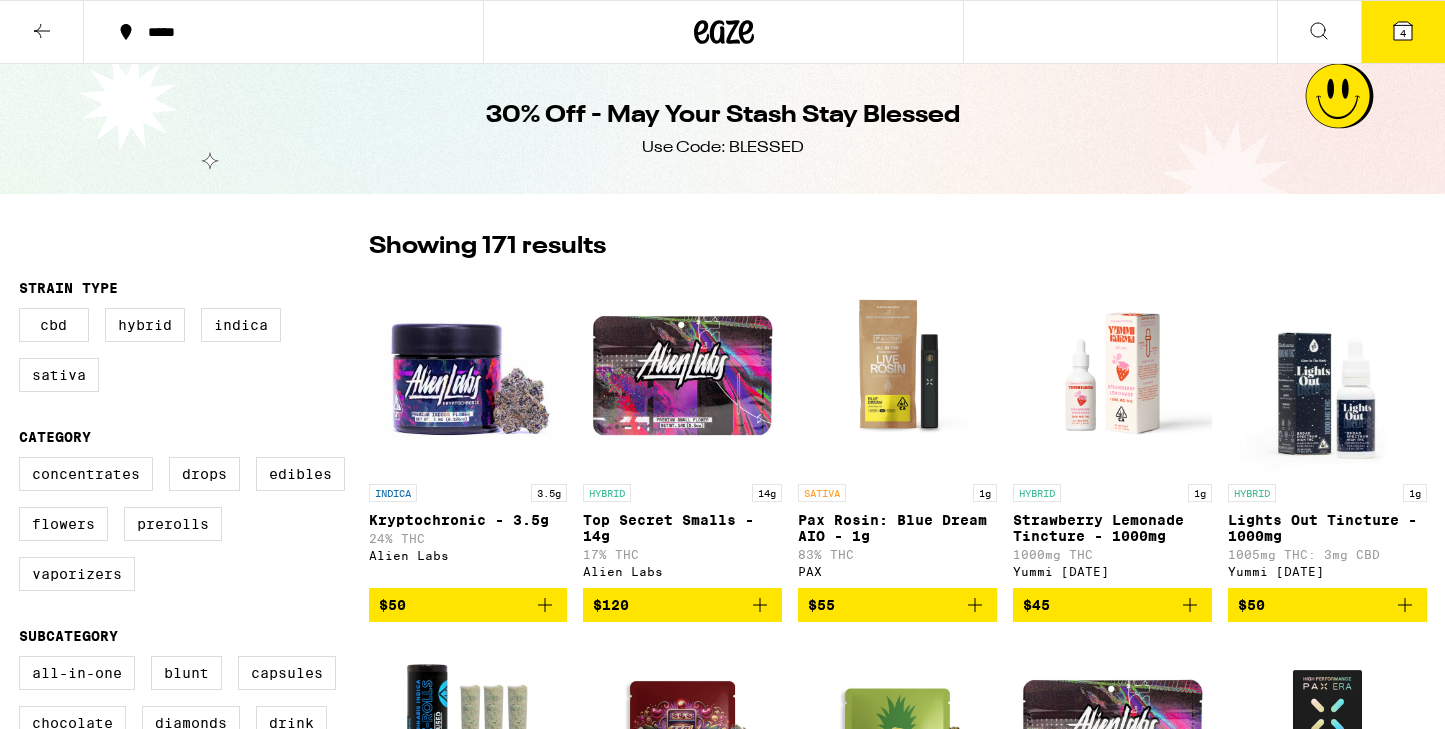 scroll, scrollTop: 0, scrollLeft: 0, axis: both 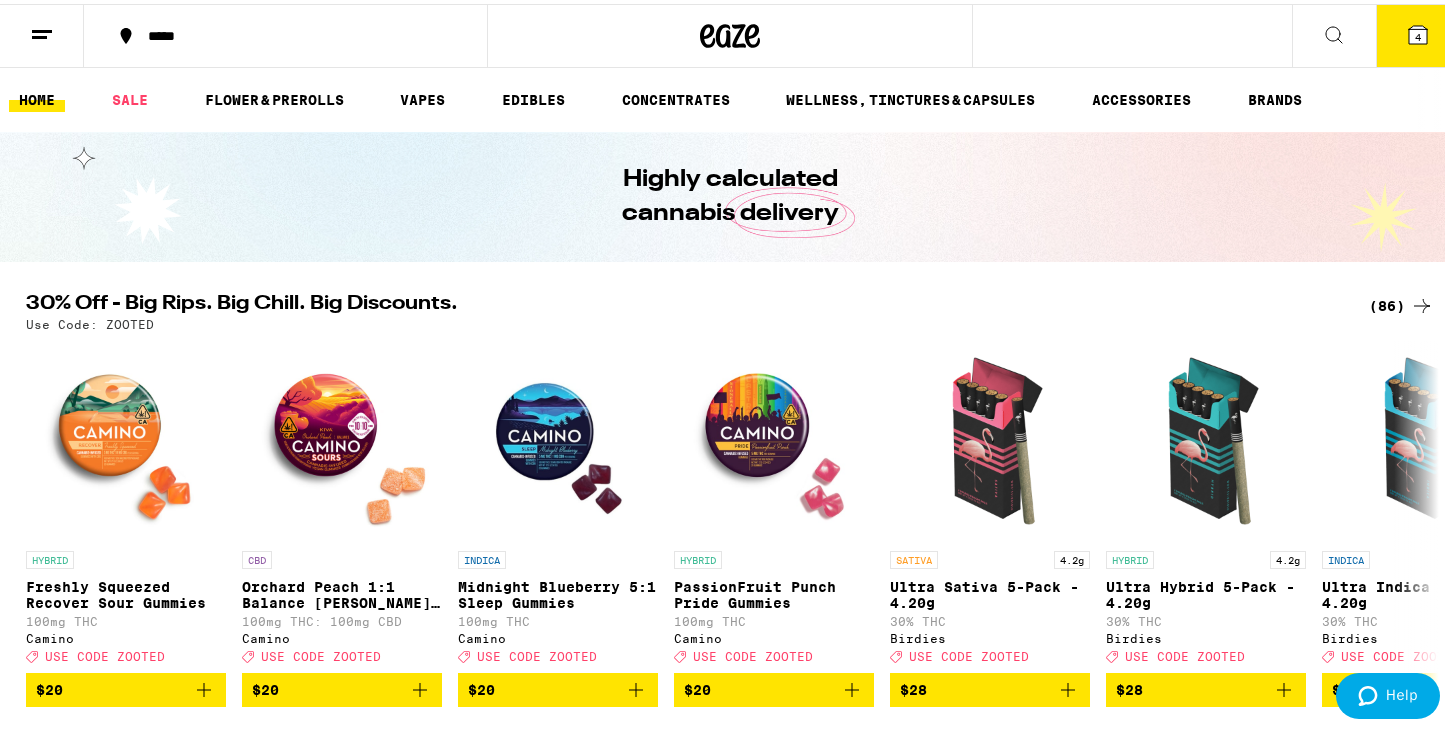 click on "4" at bounding box center (1418, 33) 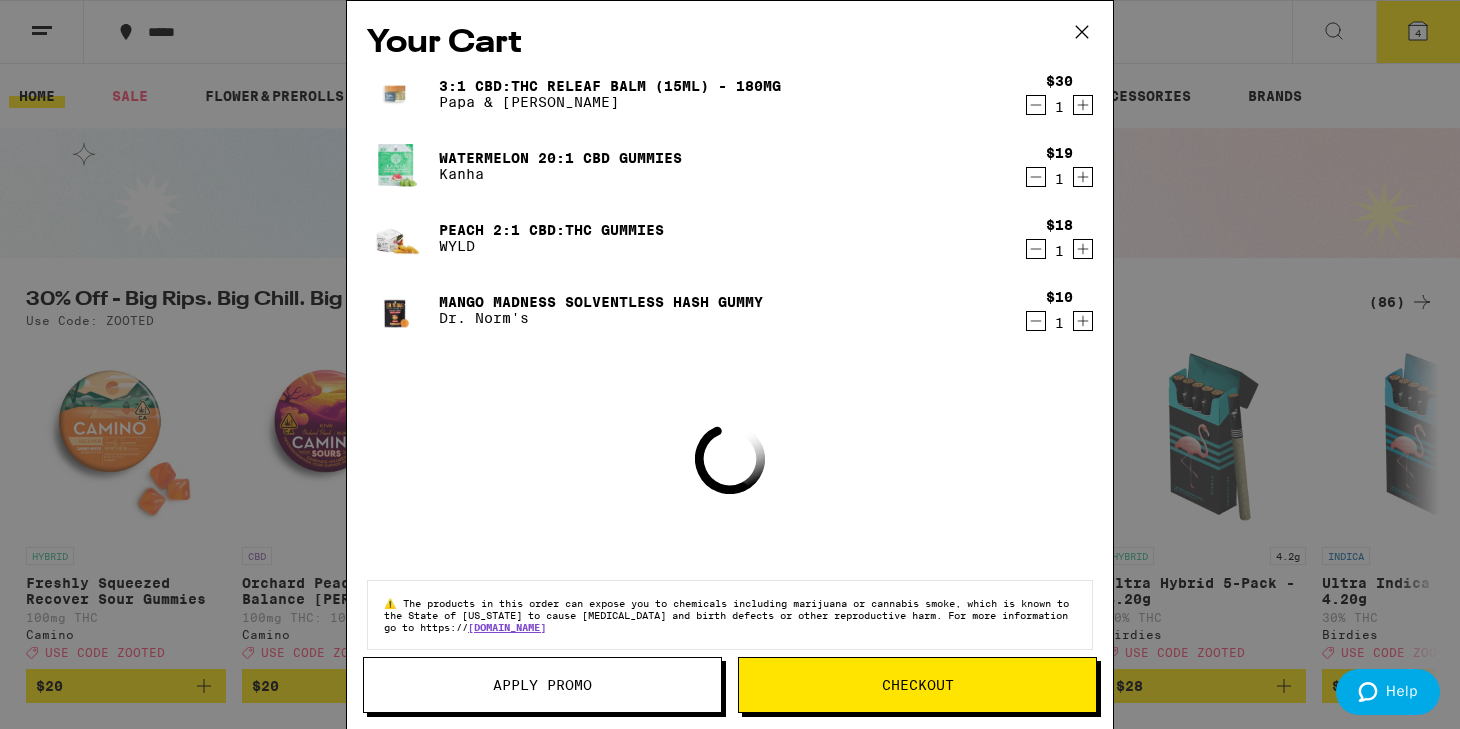 type 